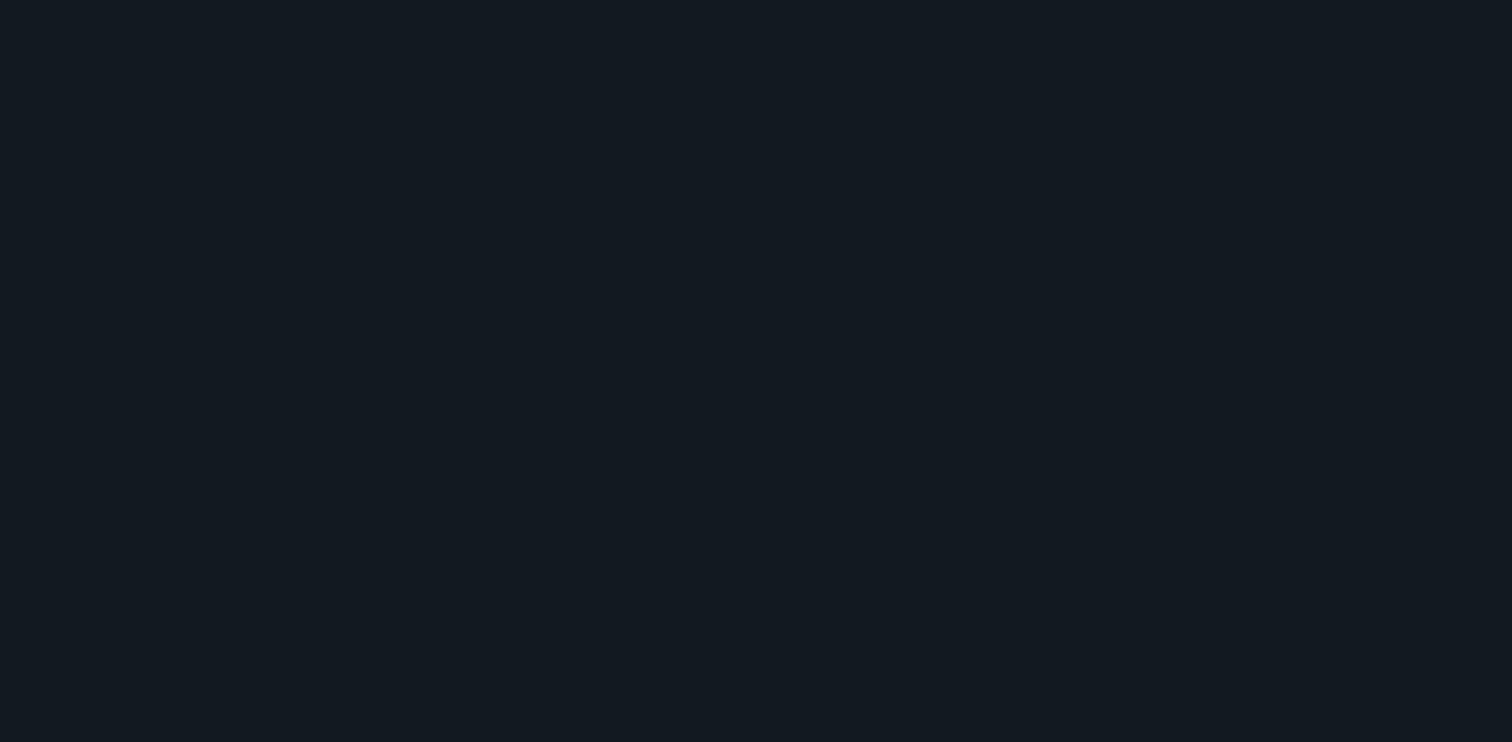 scroll, scrollTop: 0, scrollLeft: 0, axis: both 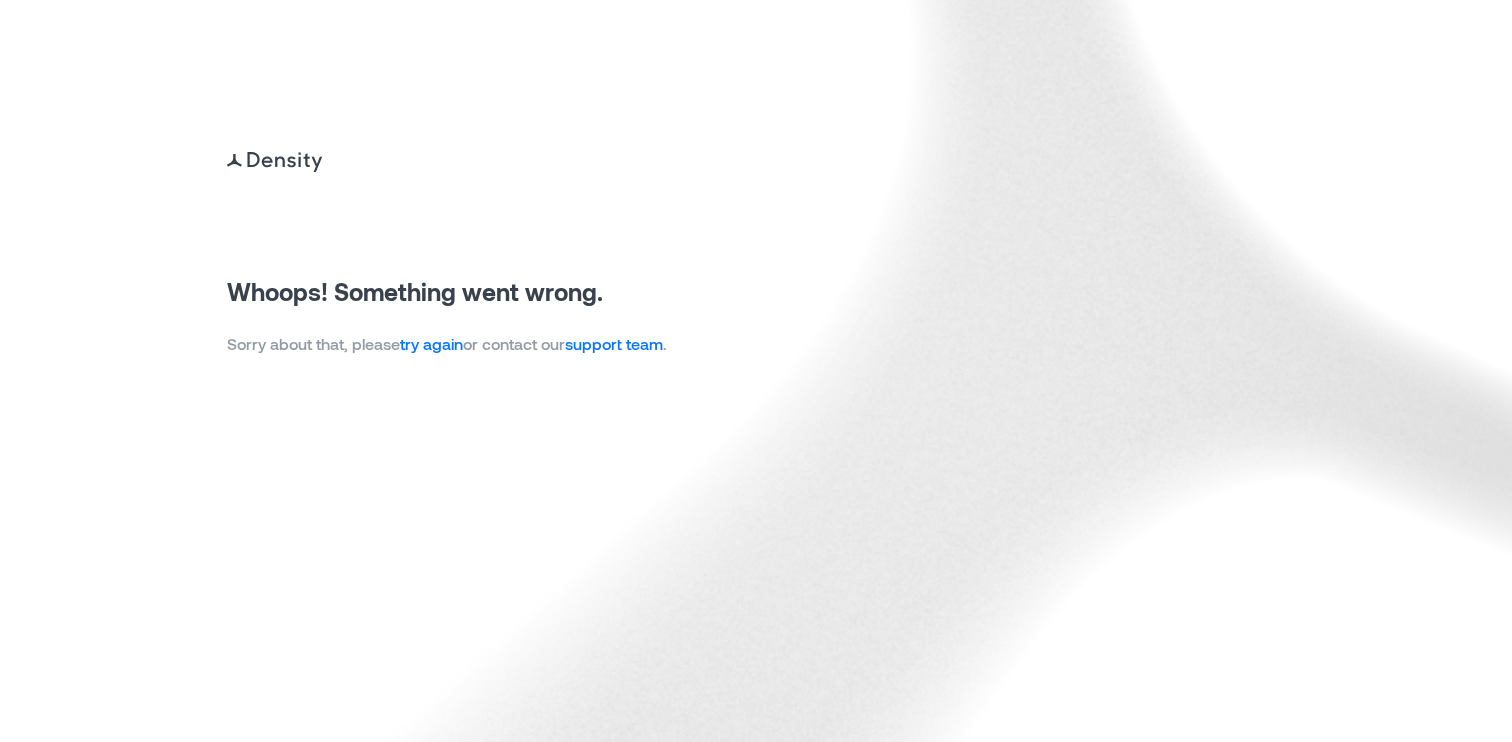 click on "try again" at bounding box center (431, 343) 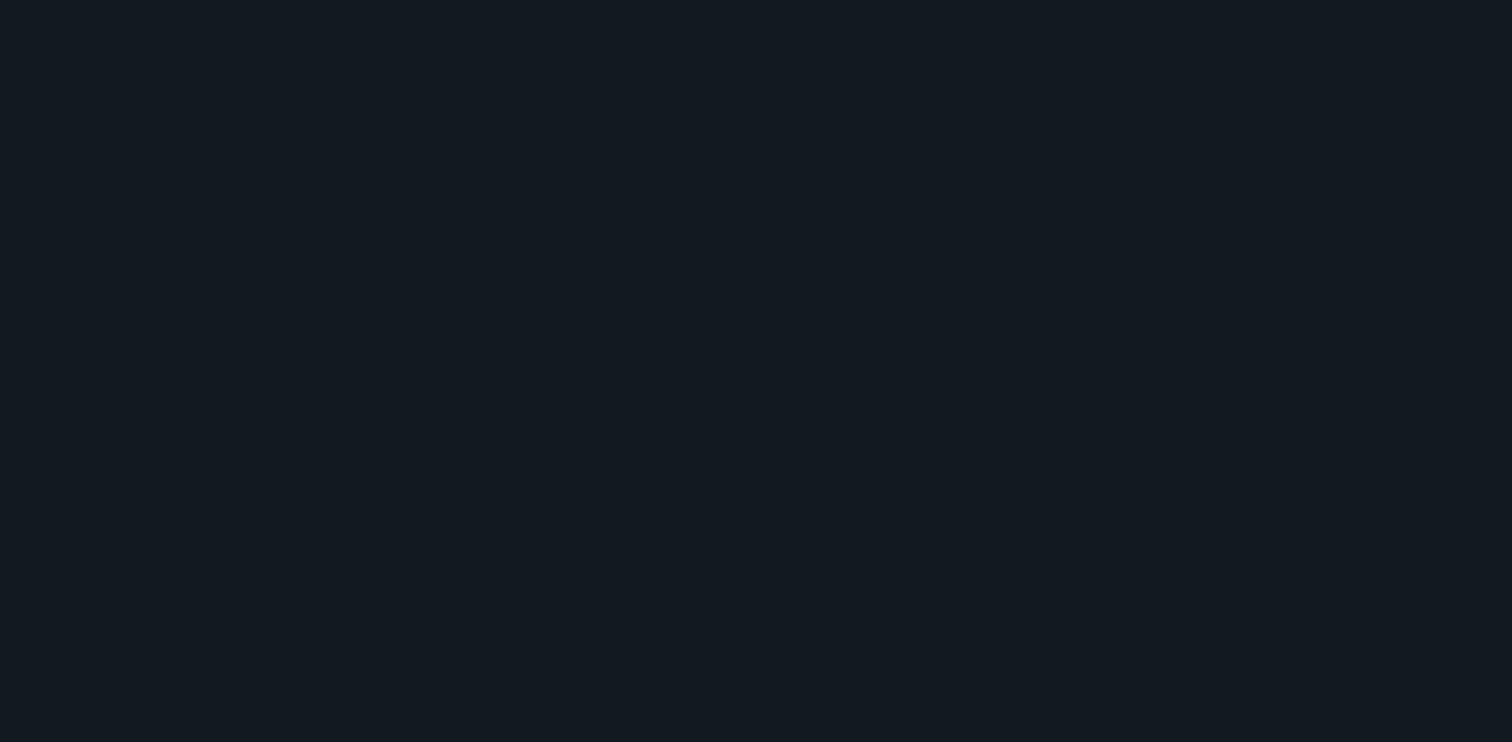 scroll, scrollTop: 0, scrollLeft: 0, axis: both 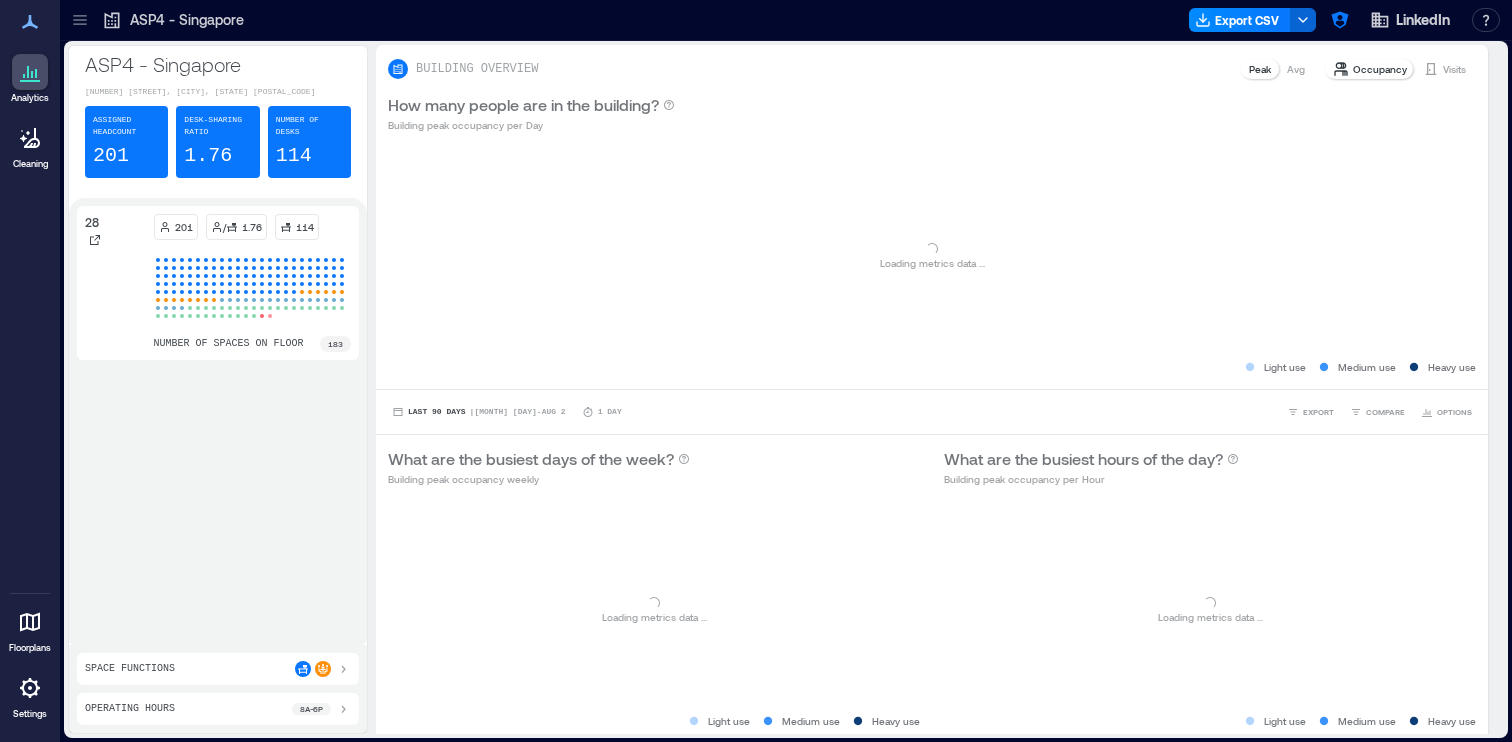 click 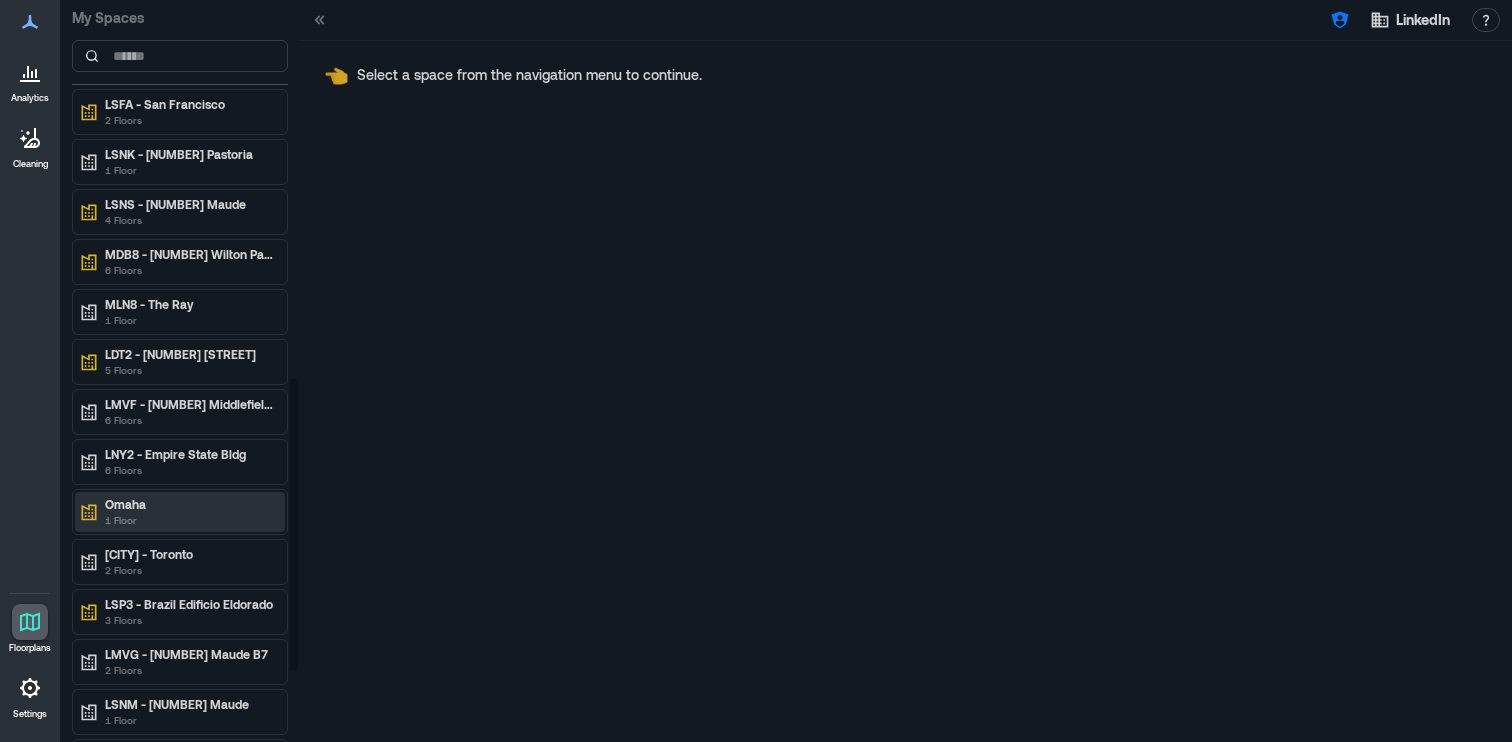 scroll, scrollTop: 957, scrollLeft: 0, axis: vertical 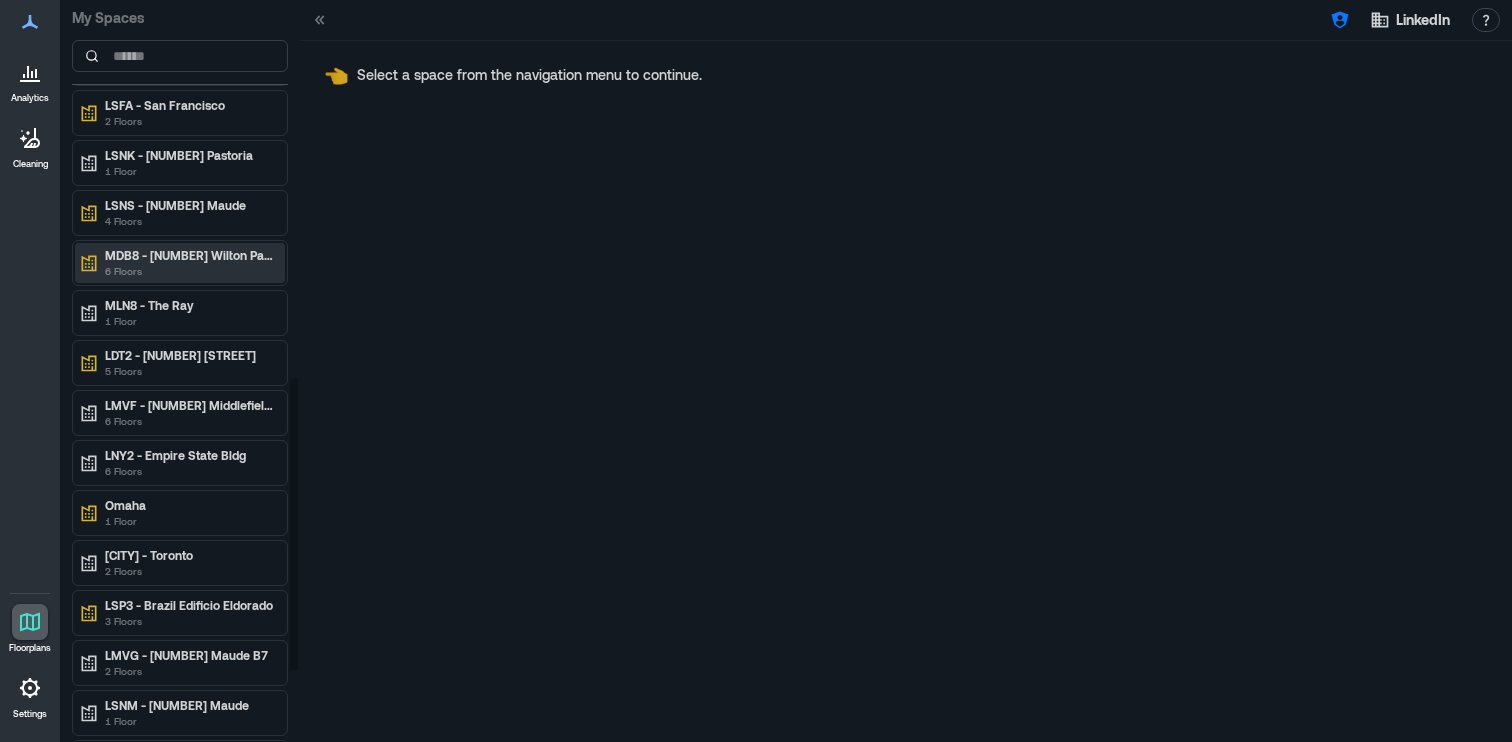 click on "6 Floors" at bounding box center (189, 271) 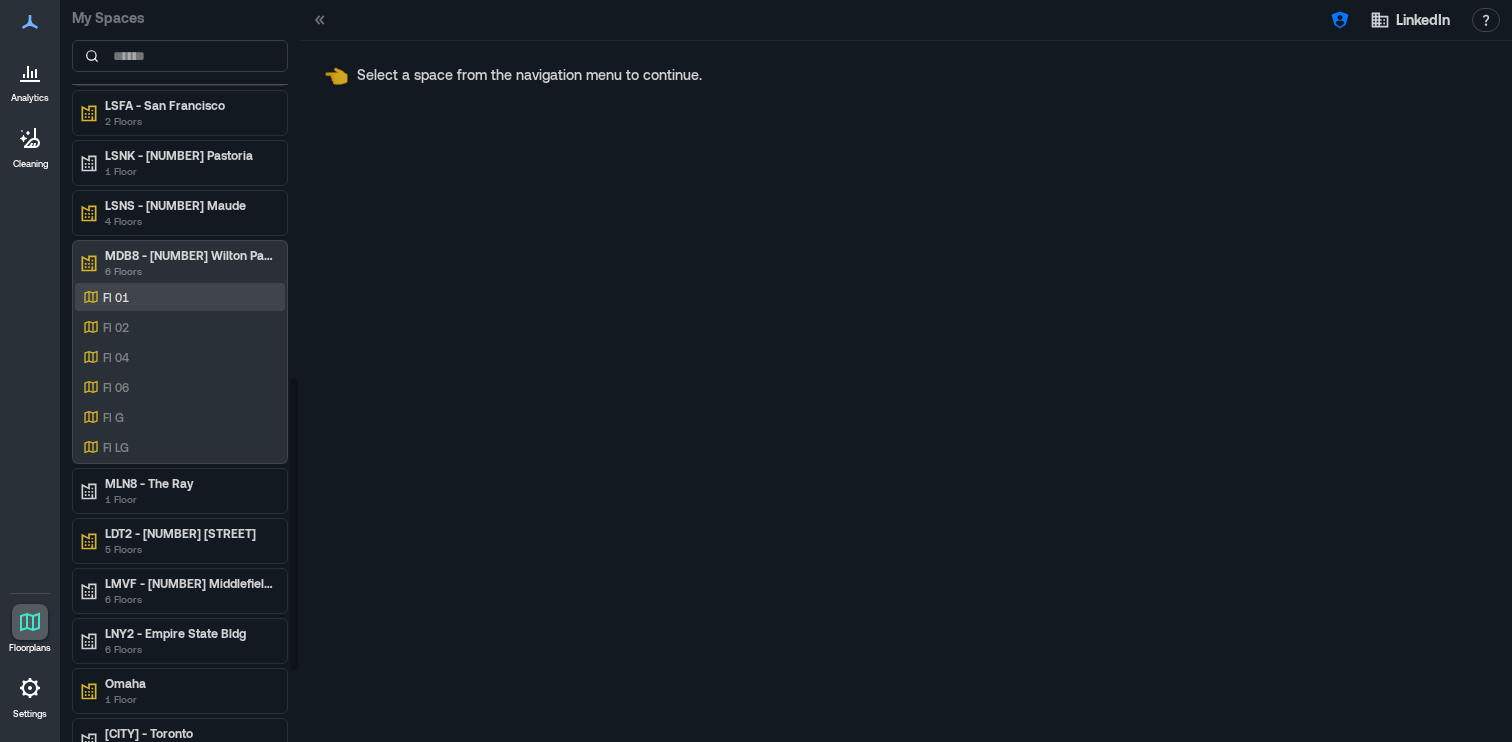 click on "Fl 01" at bounding box center (176, 297) 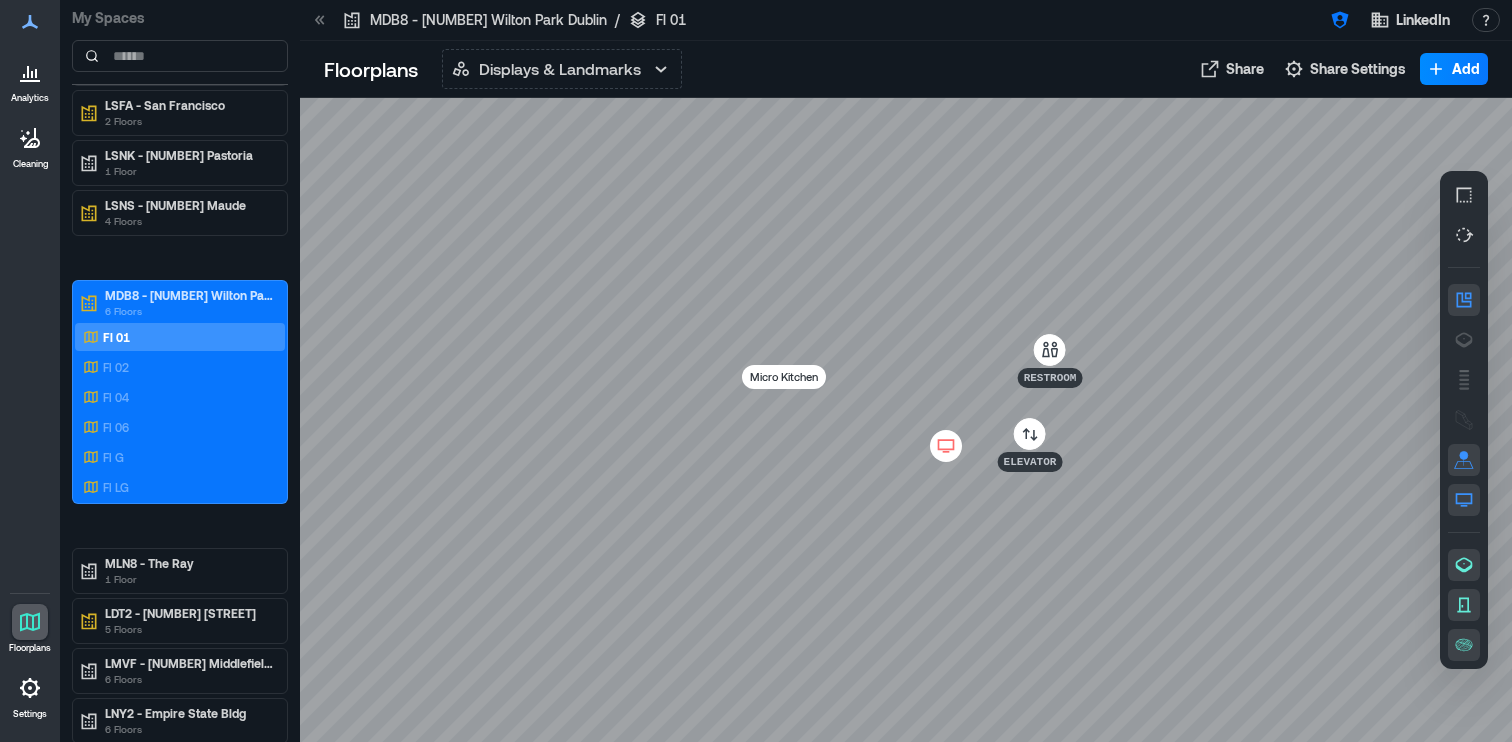 click 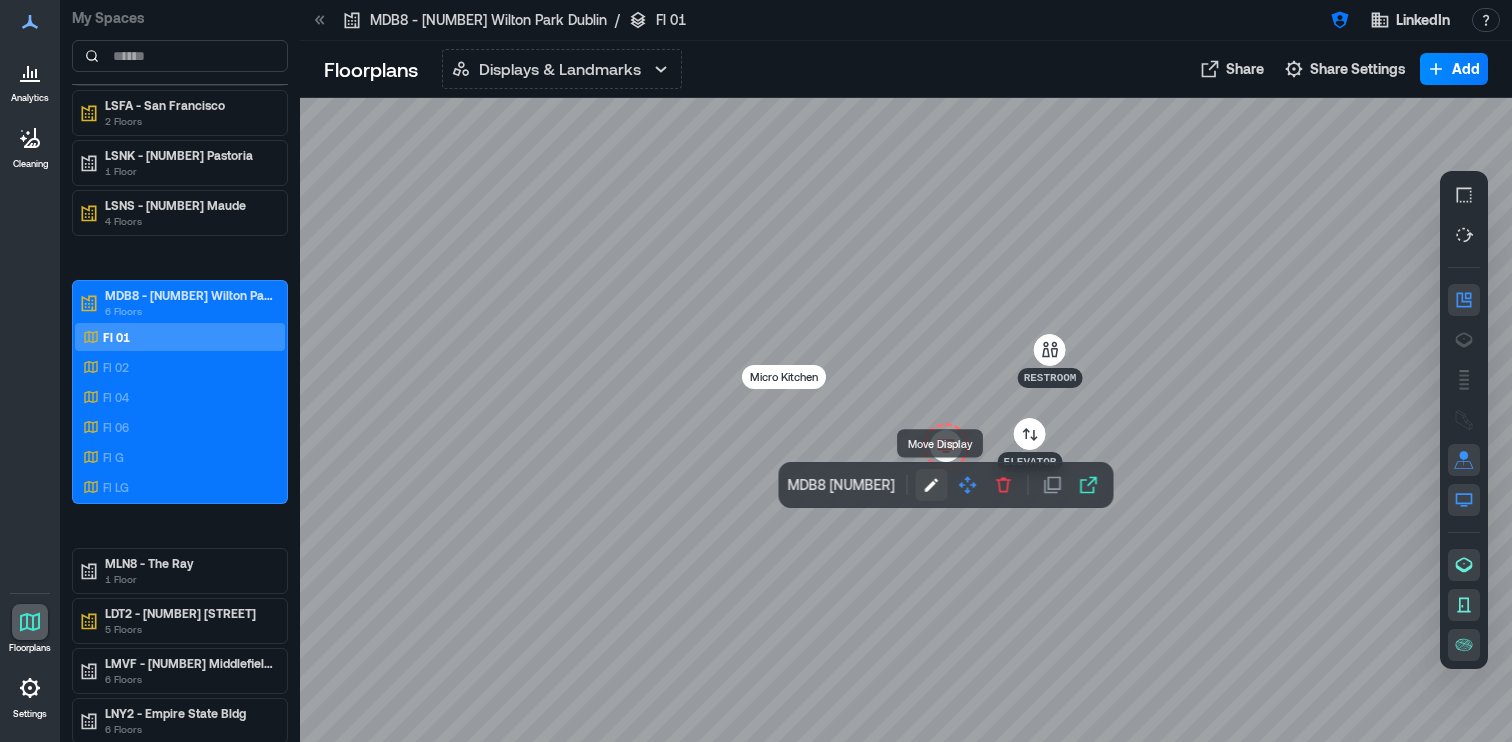 click 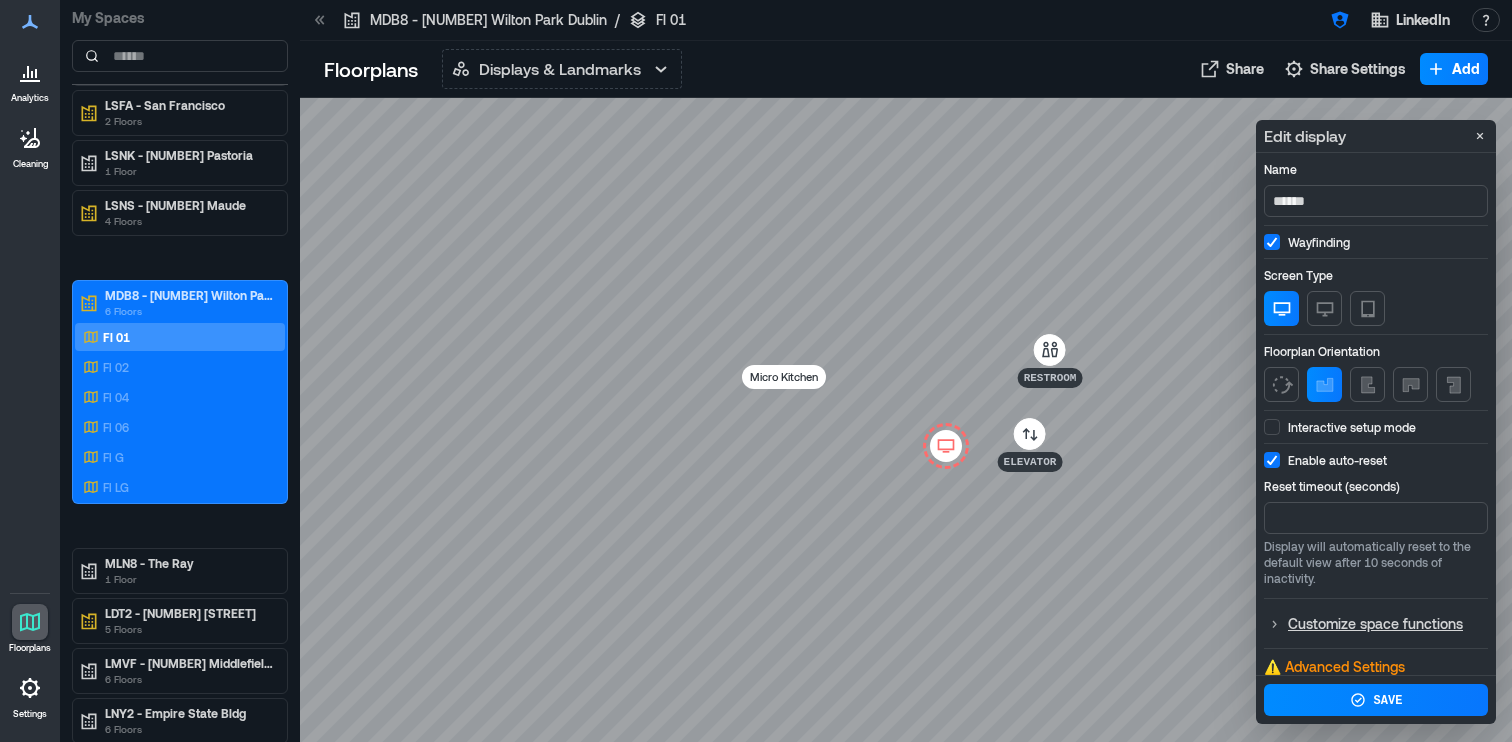 click at bounding box center (1272, 427) 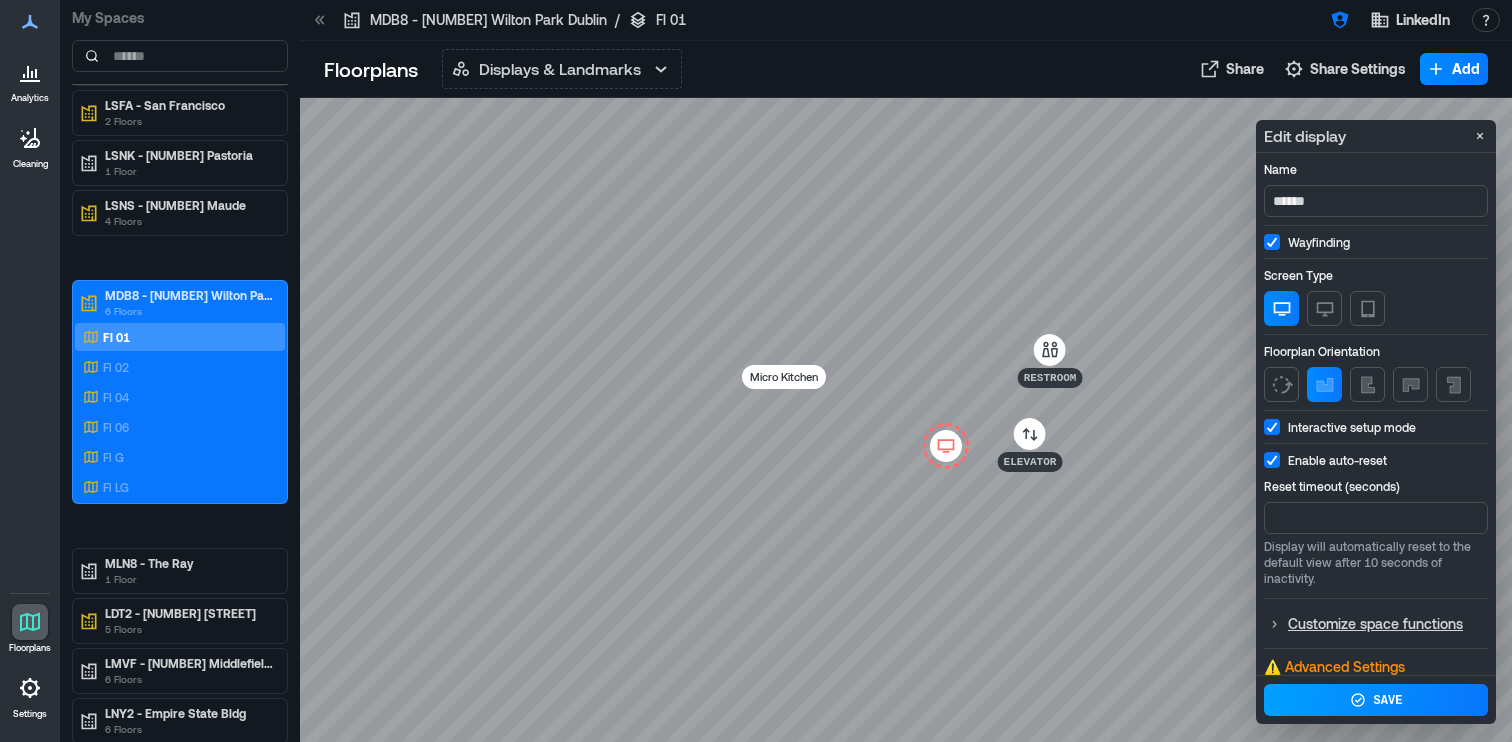 click on "Save" at bounding box center [1376, 700] 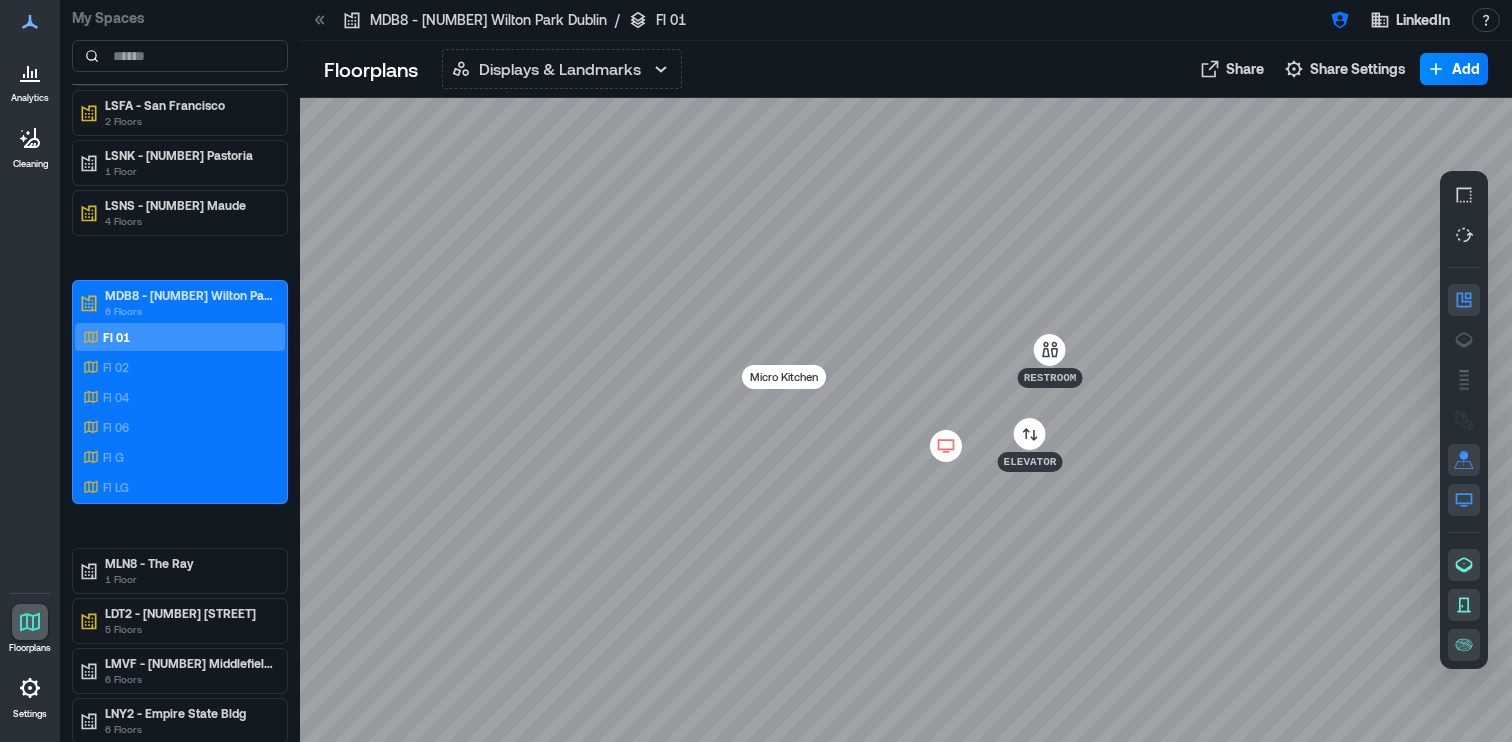 click 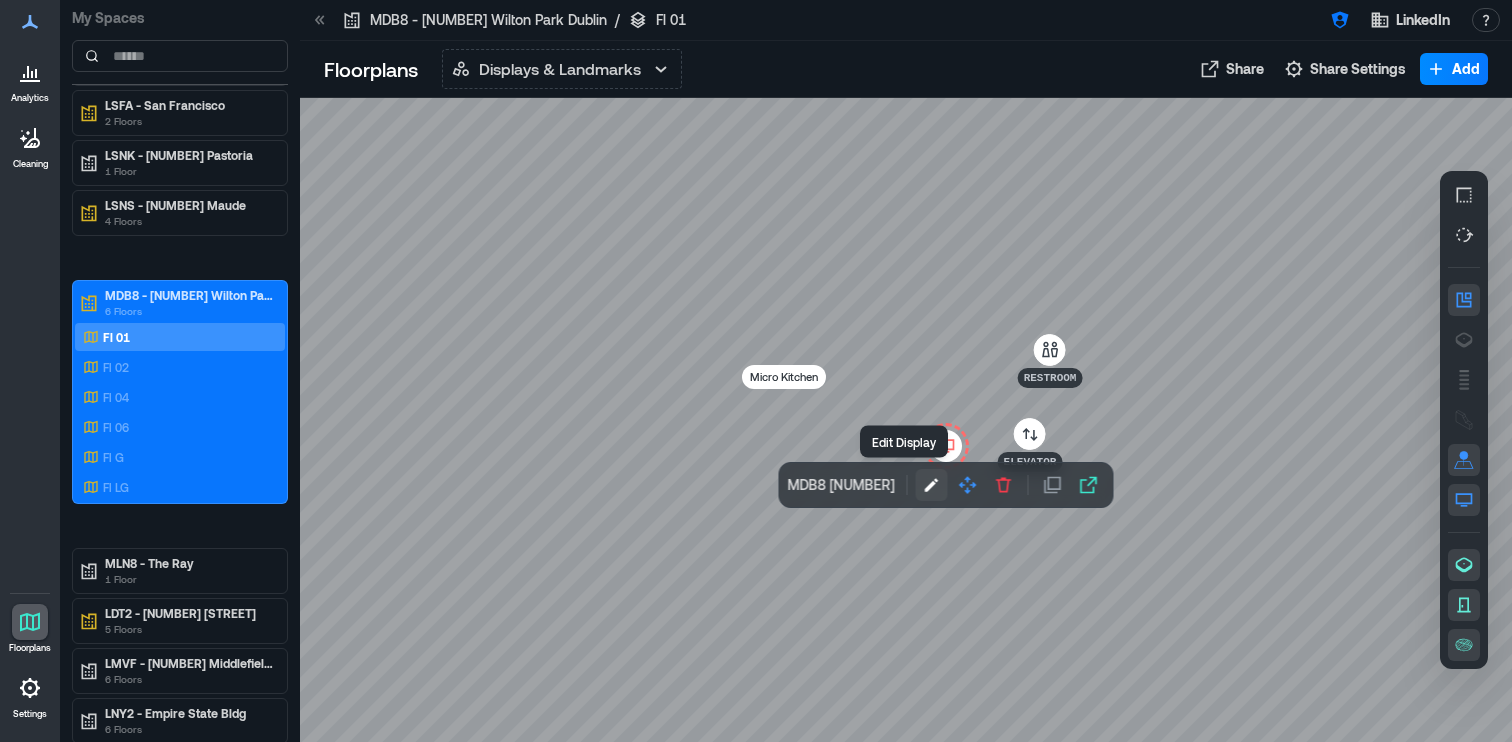 click 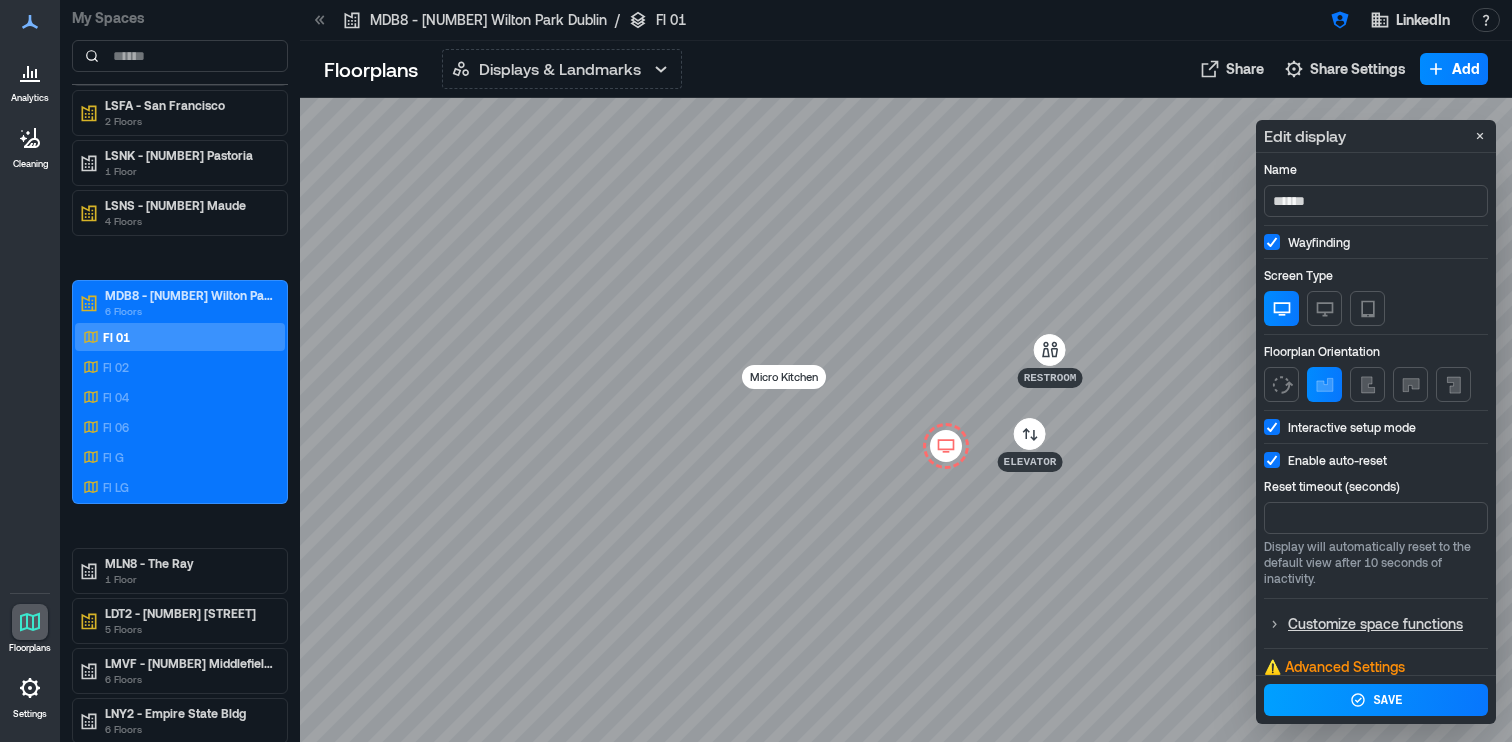 click at bounding box center [906, 420] 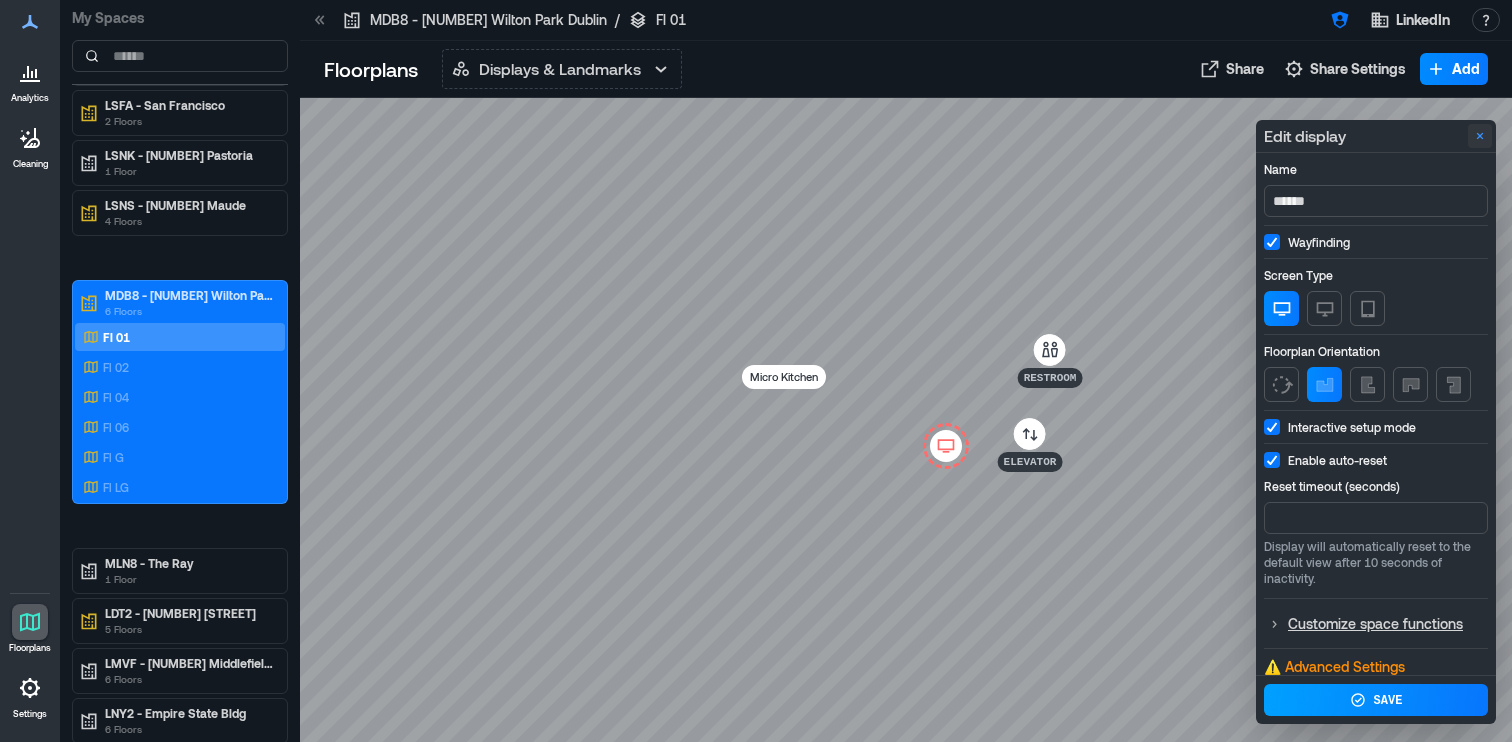 click at bounding box center [1480, 136] 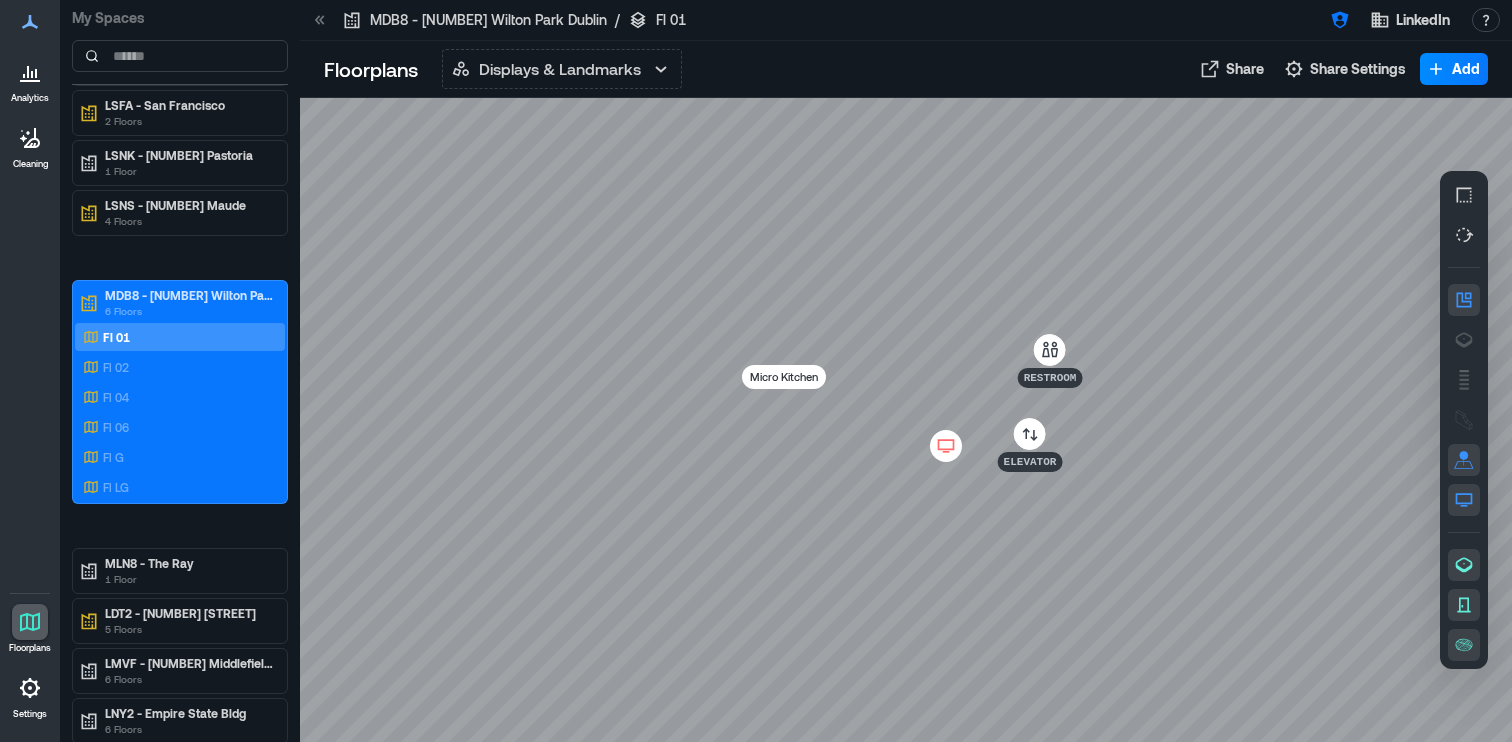 click 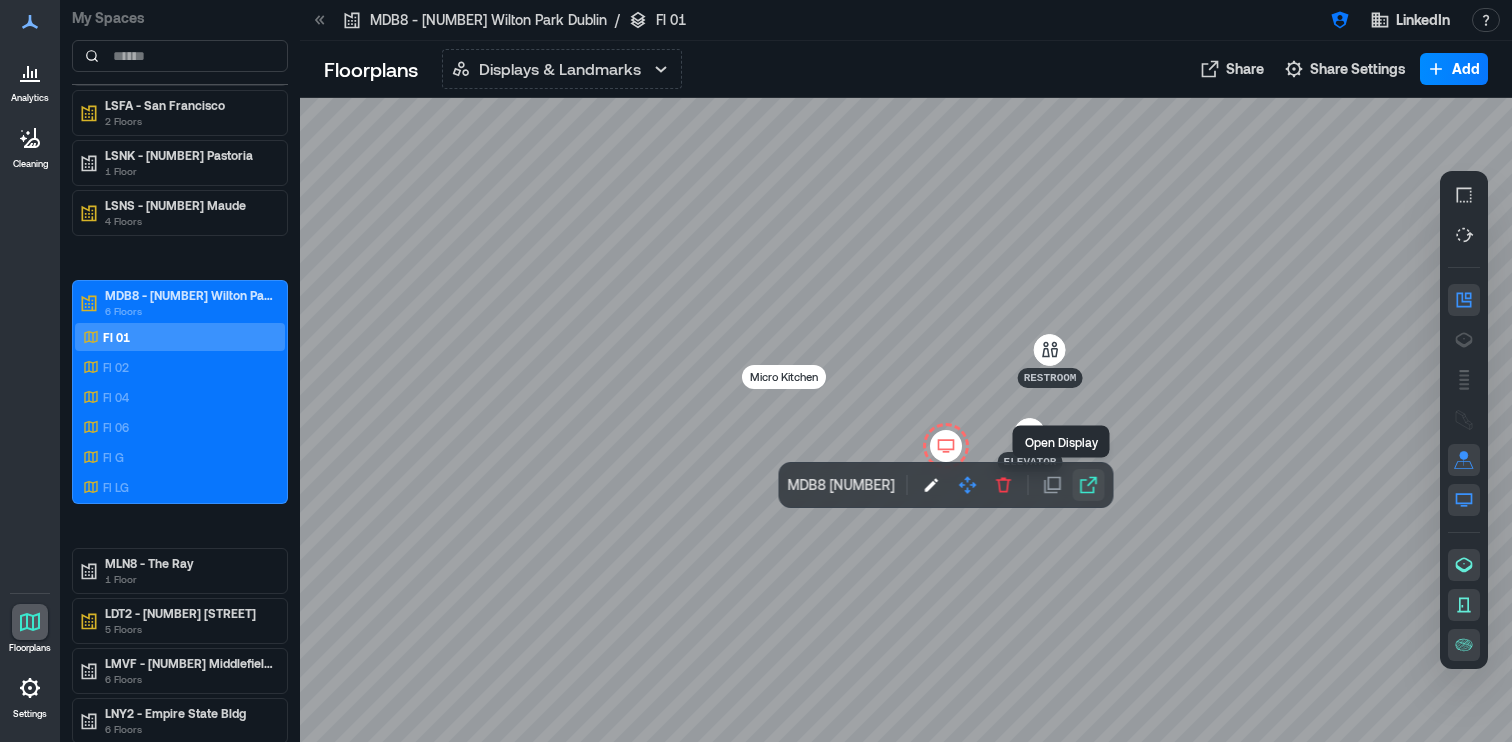 click 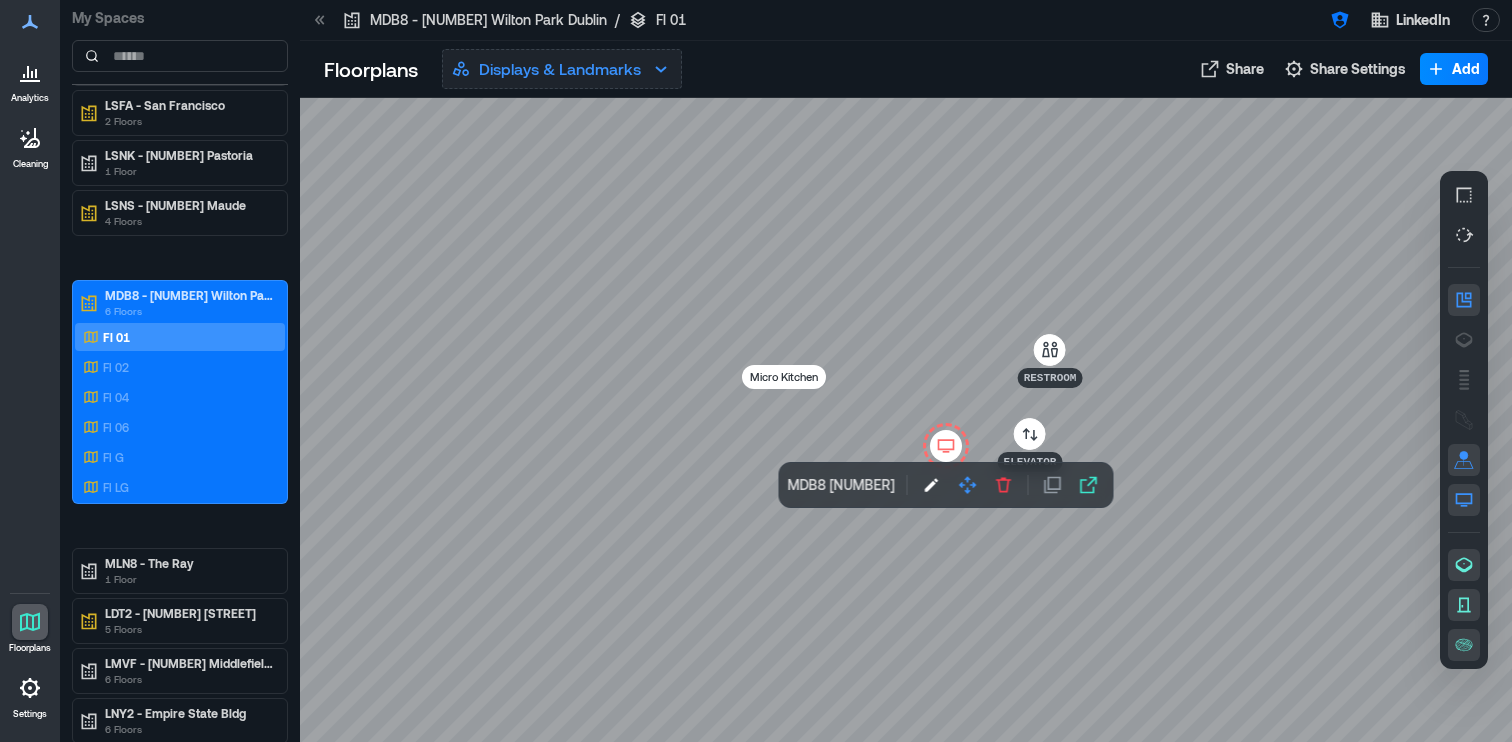 click on "Displays & Landmarks" at bounding box center [560, 69] 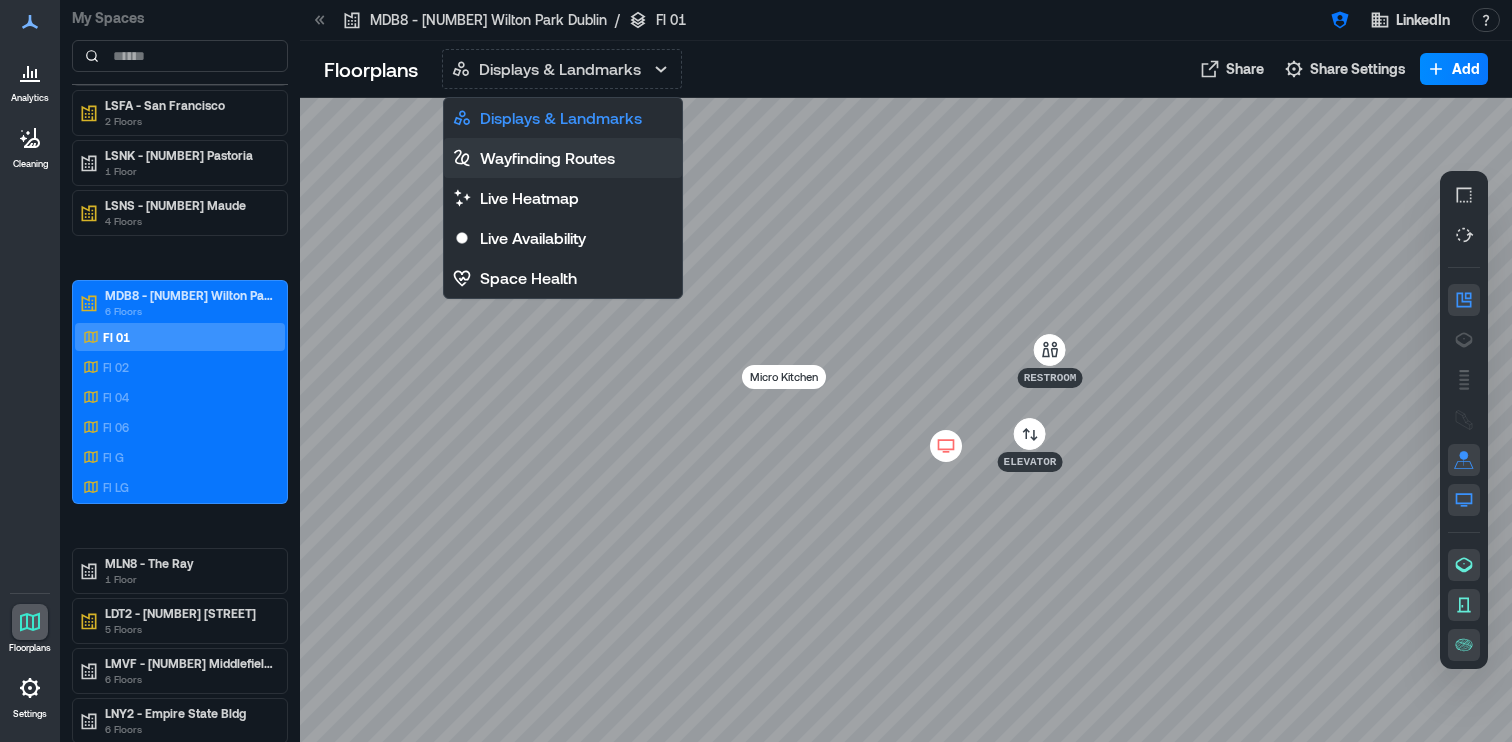 click on "Wayfinding Routes" at bounding box center (547, 158) 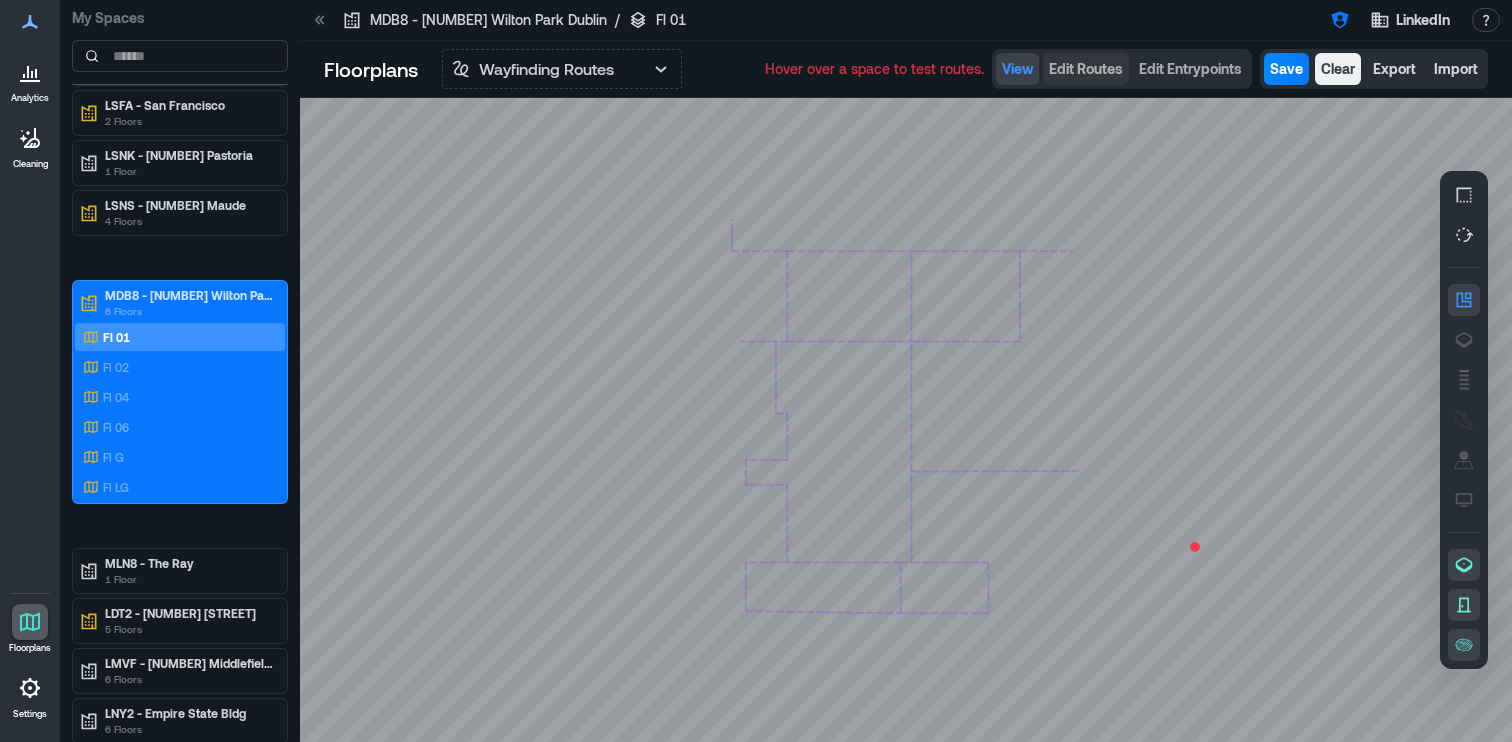 click on "Edit Routes" at bounding box center (1086, 69) 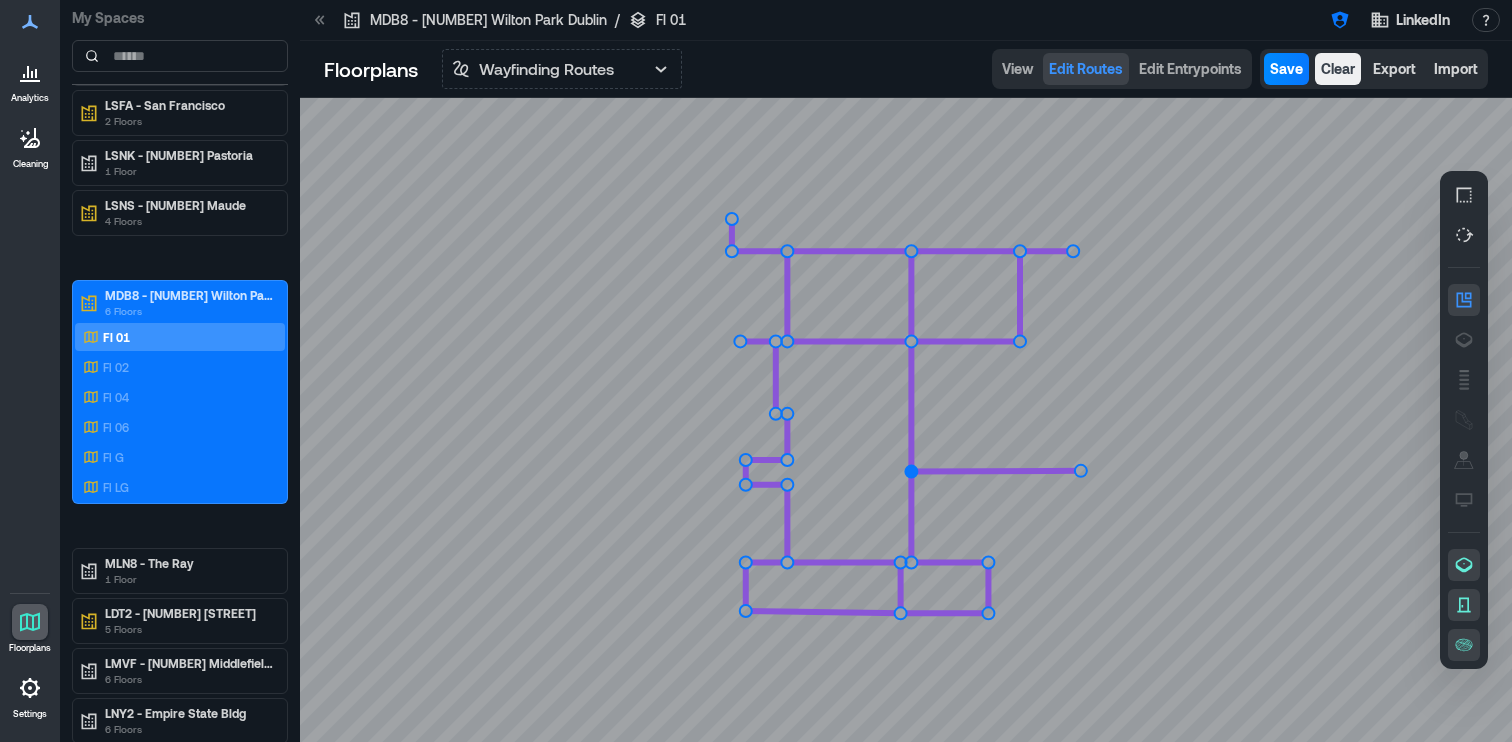 click 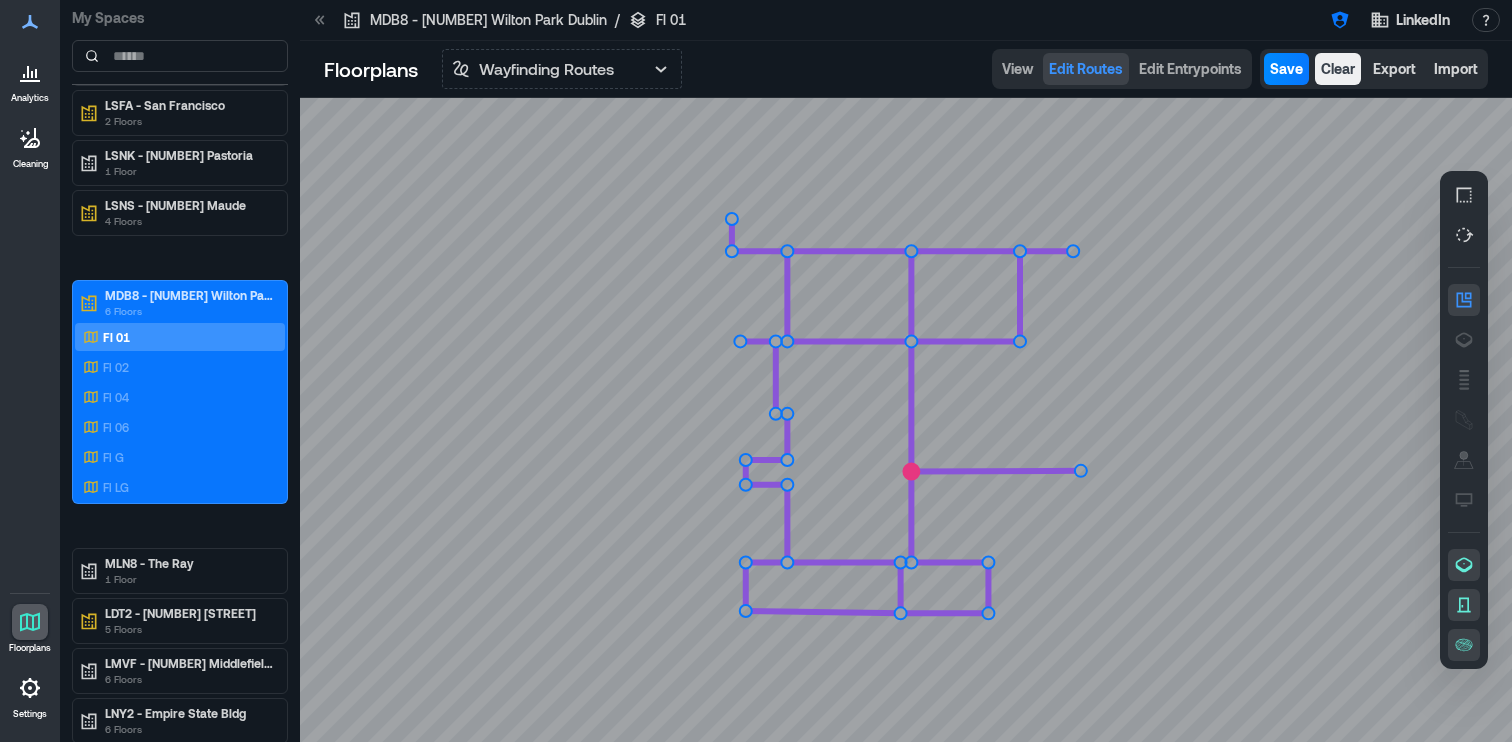 click 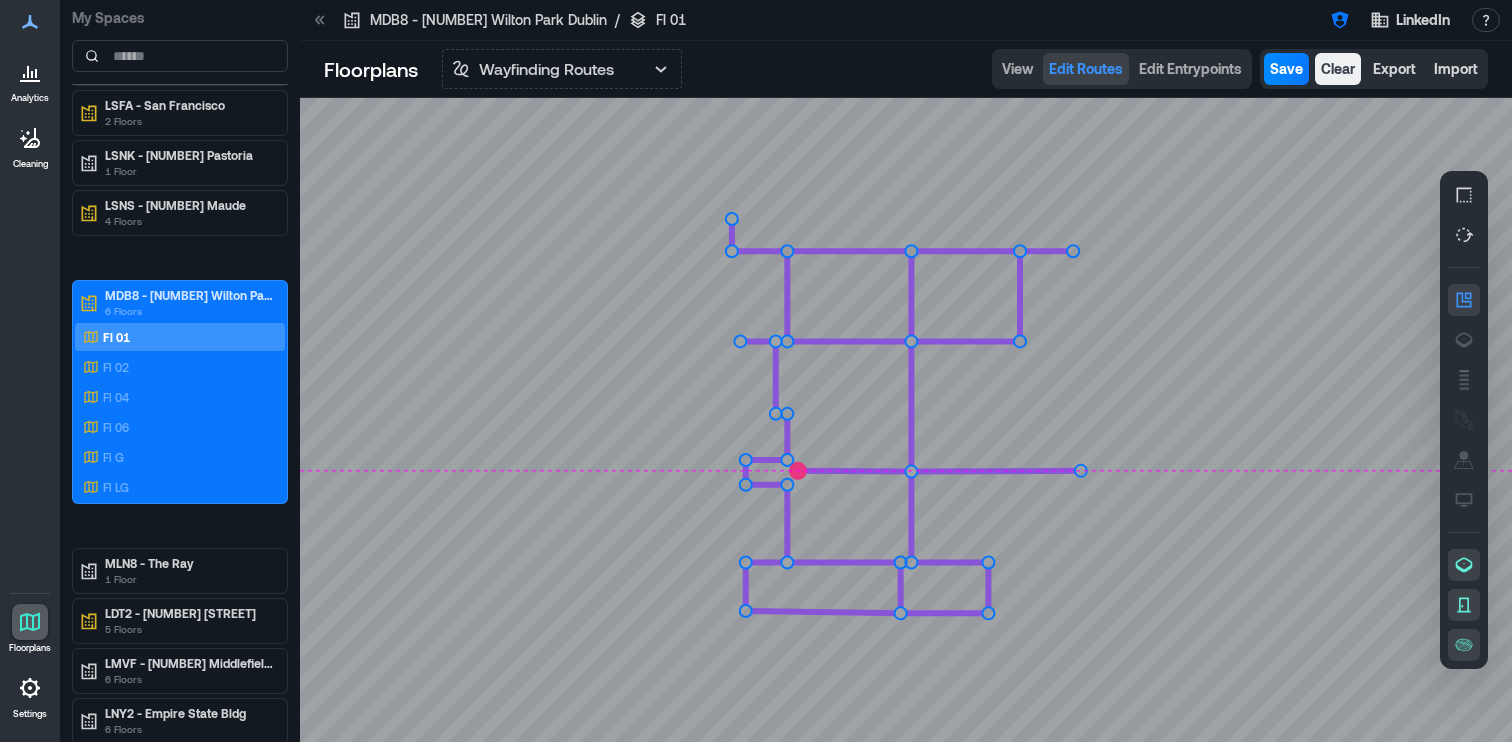 click 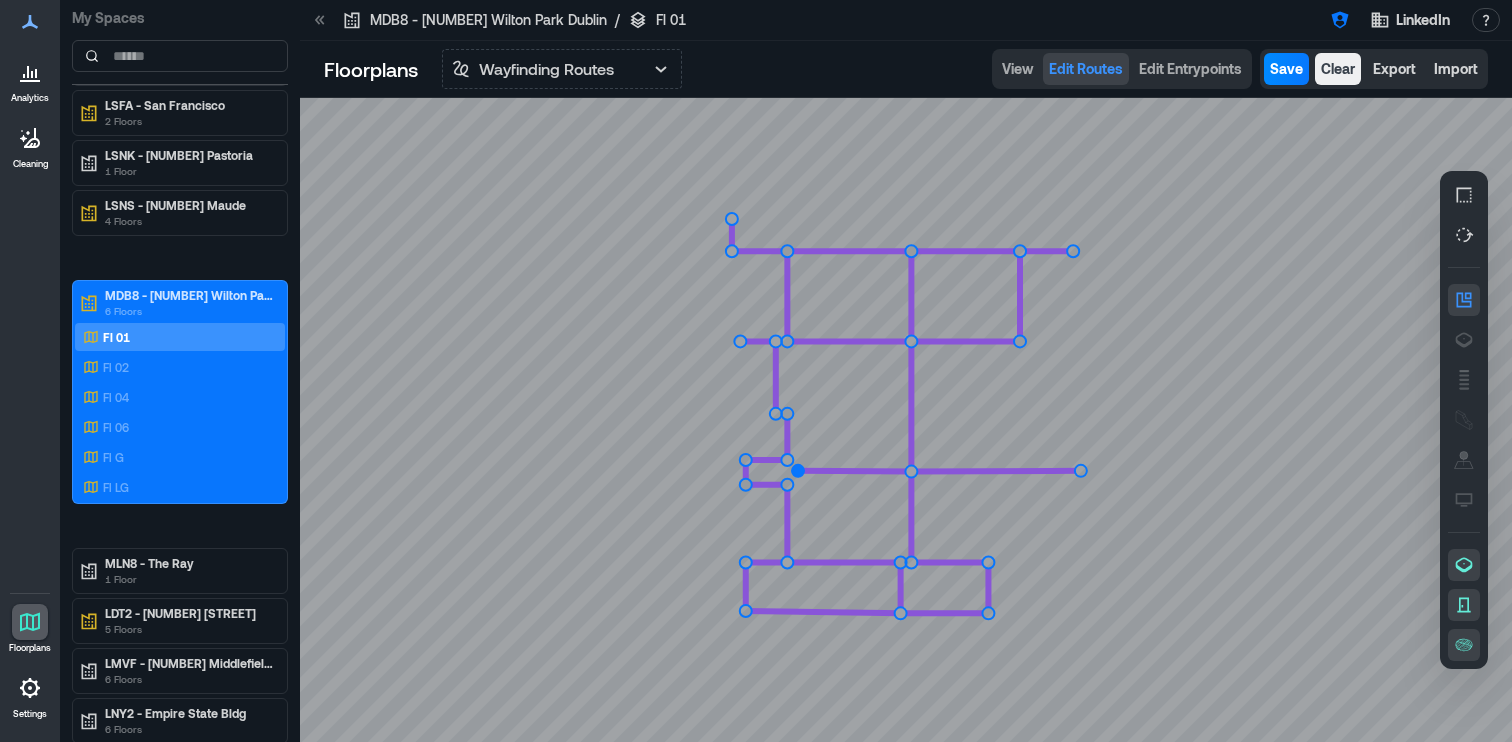 click 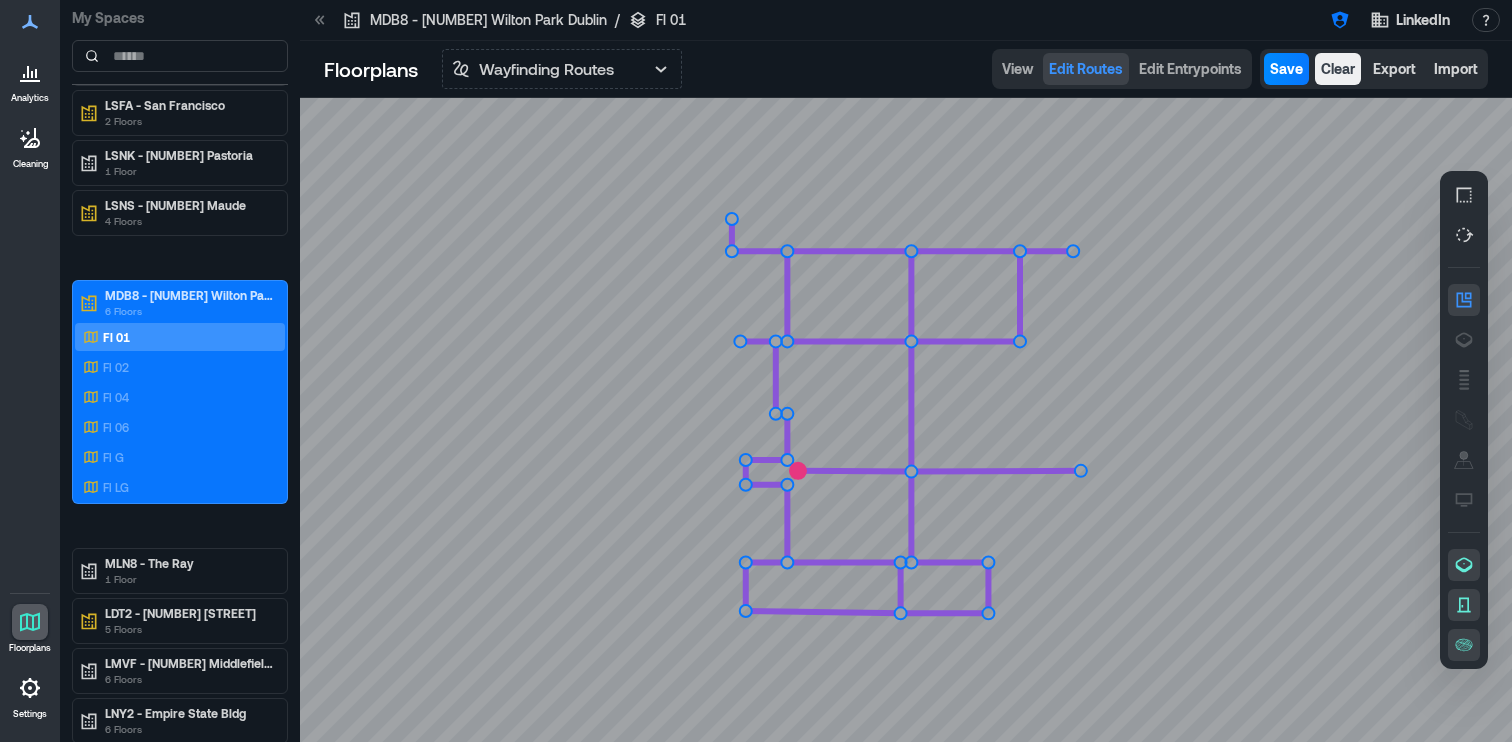 click 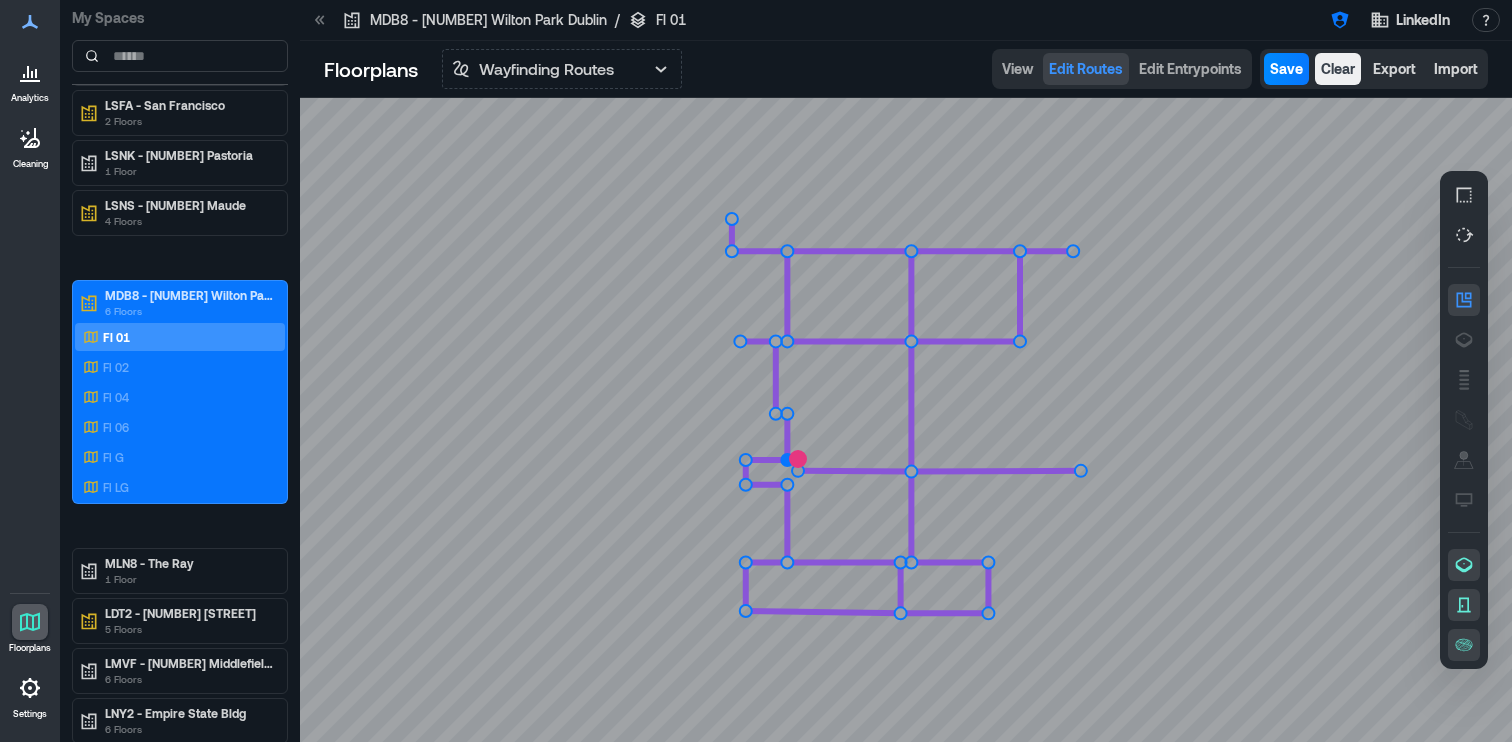 click 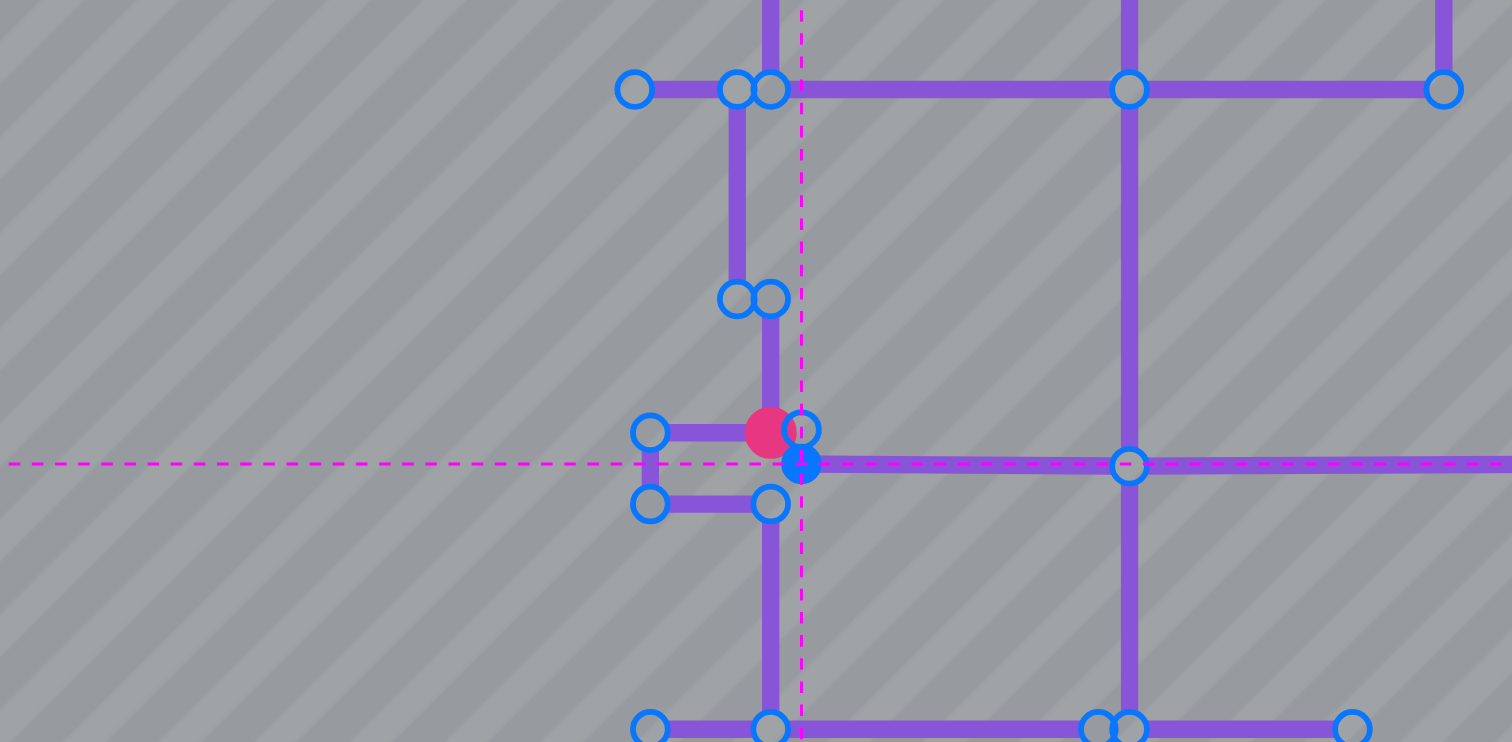 click 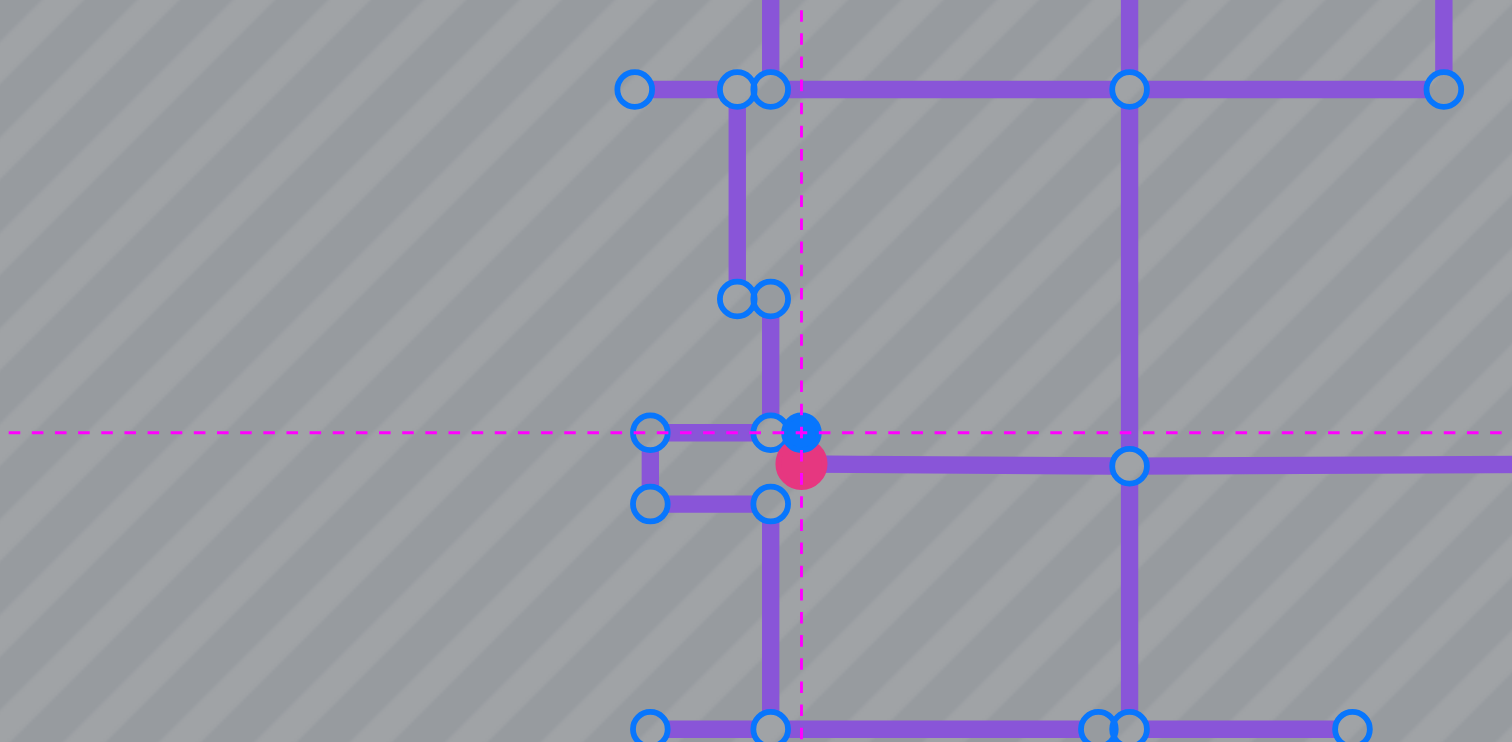 click 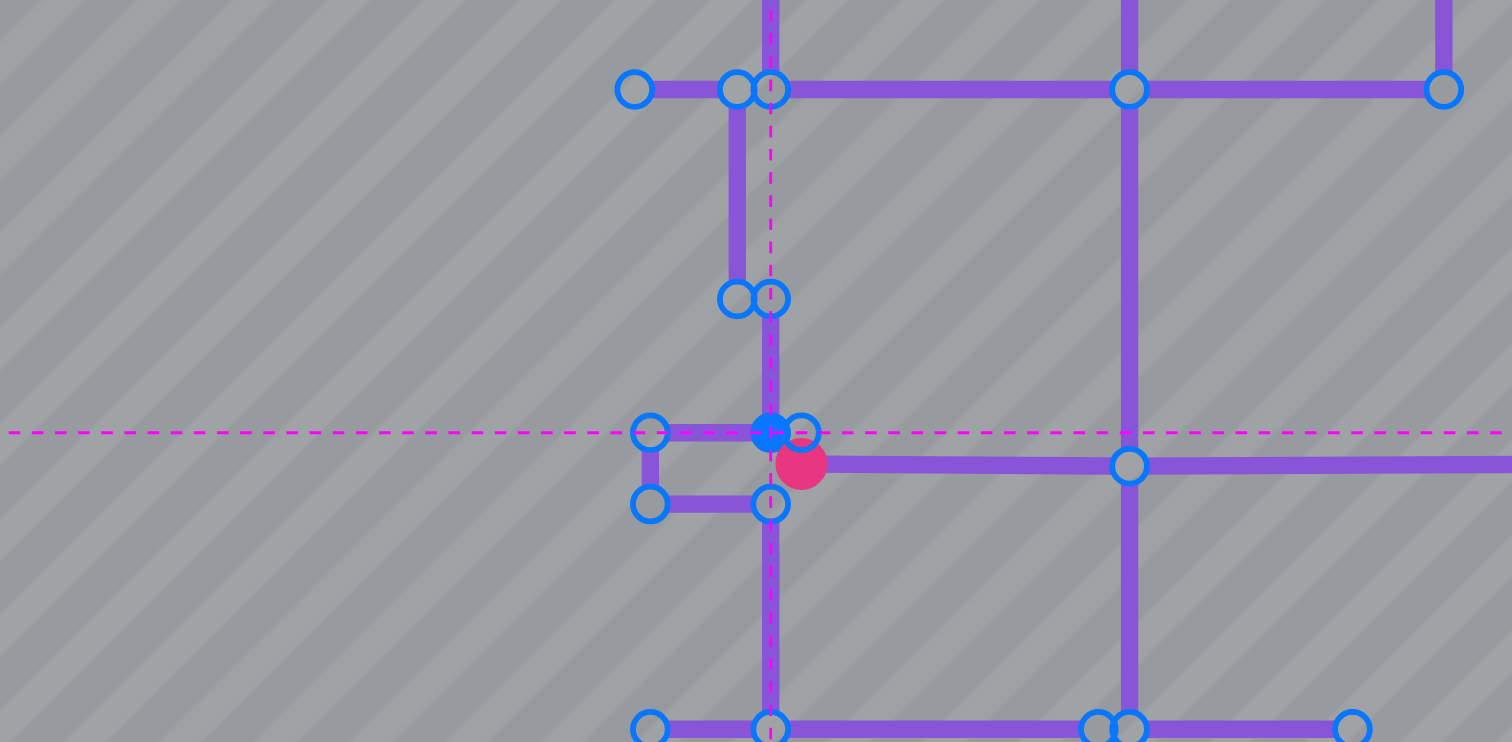 click 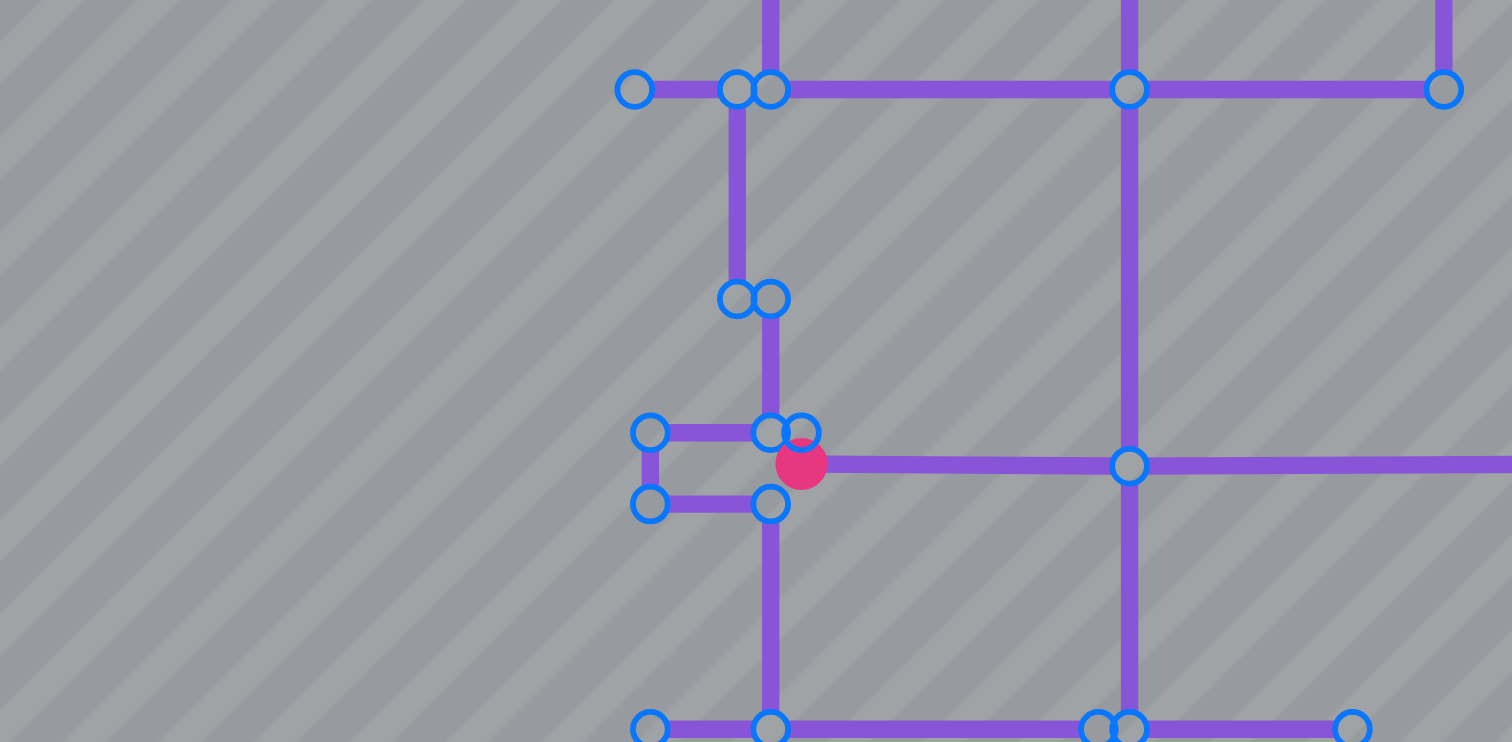 click 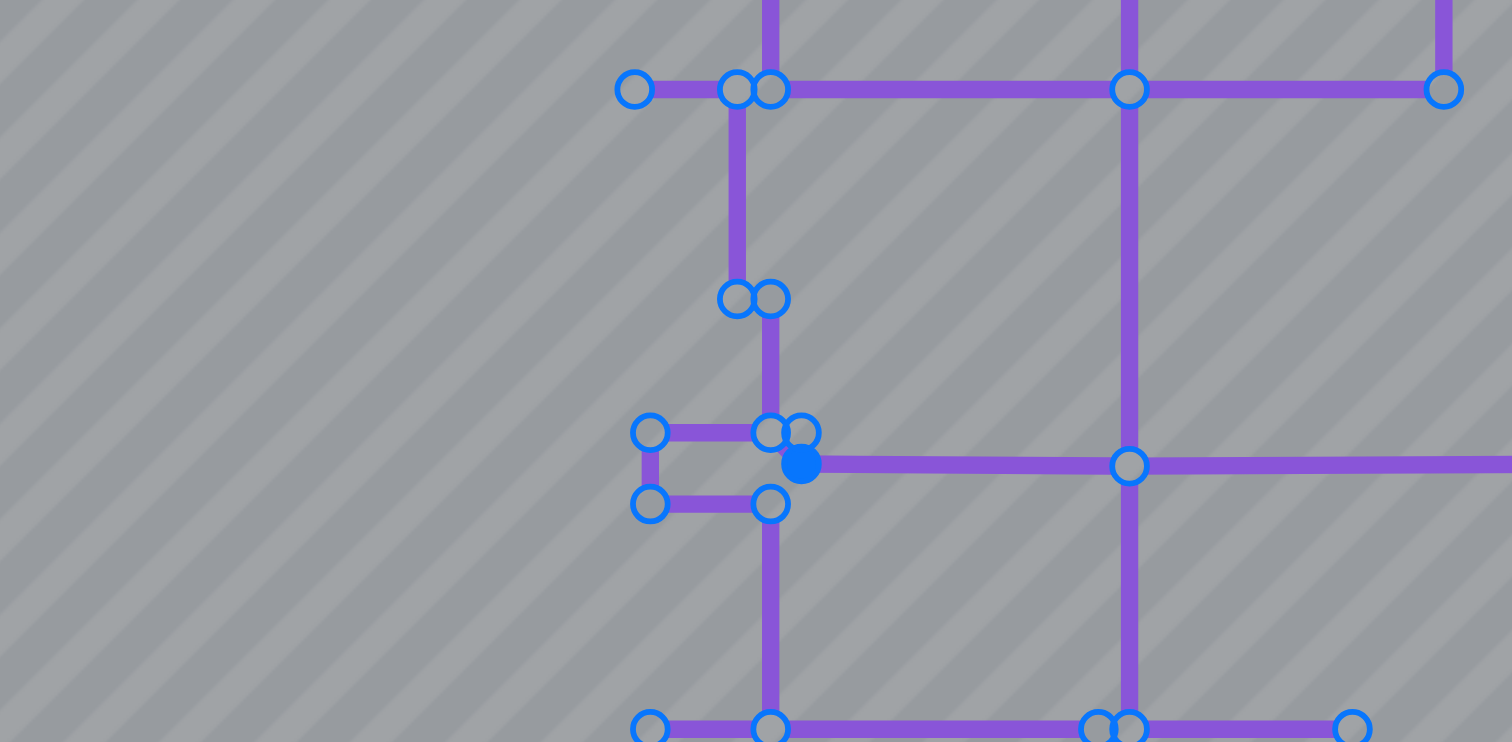 click 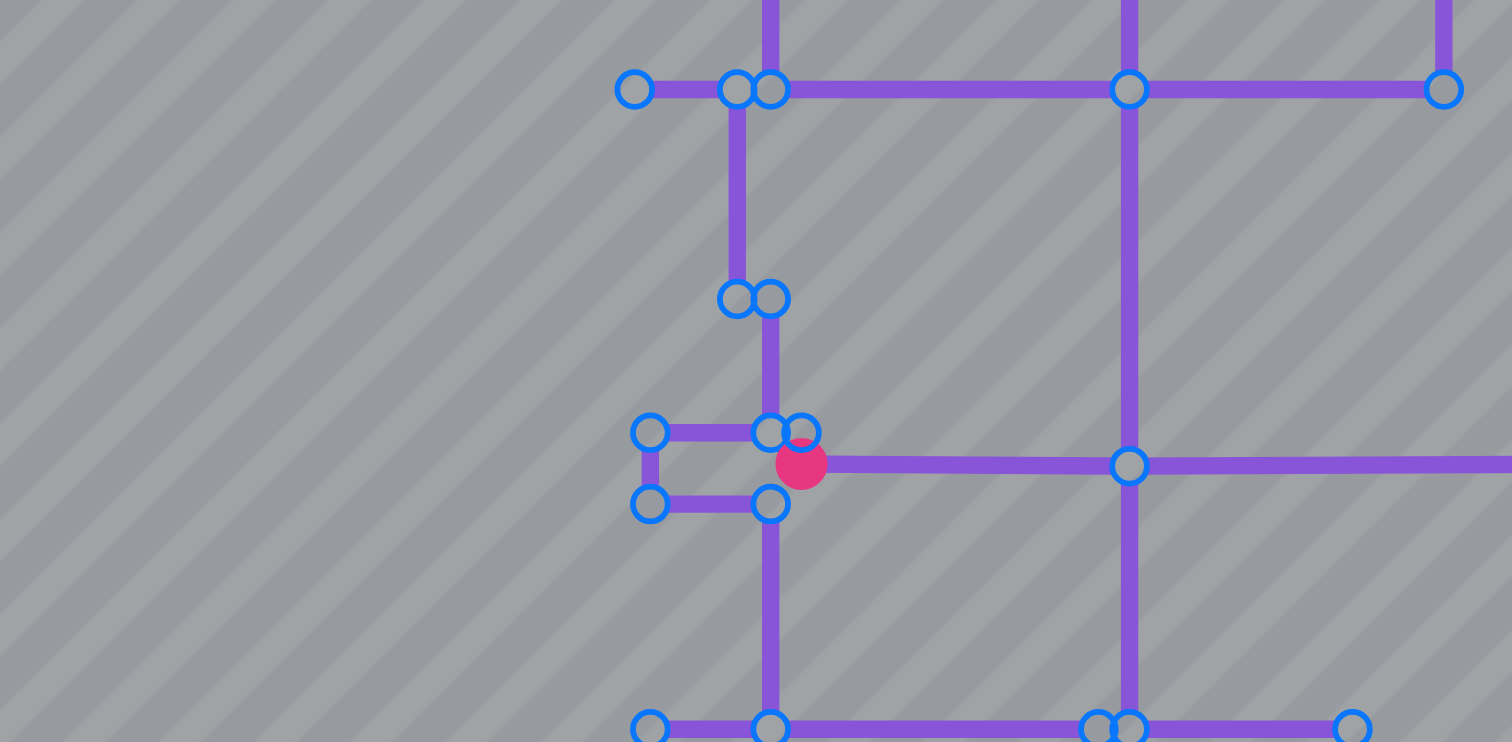 click 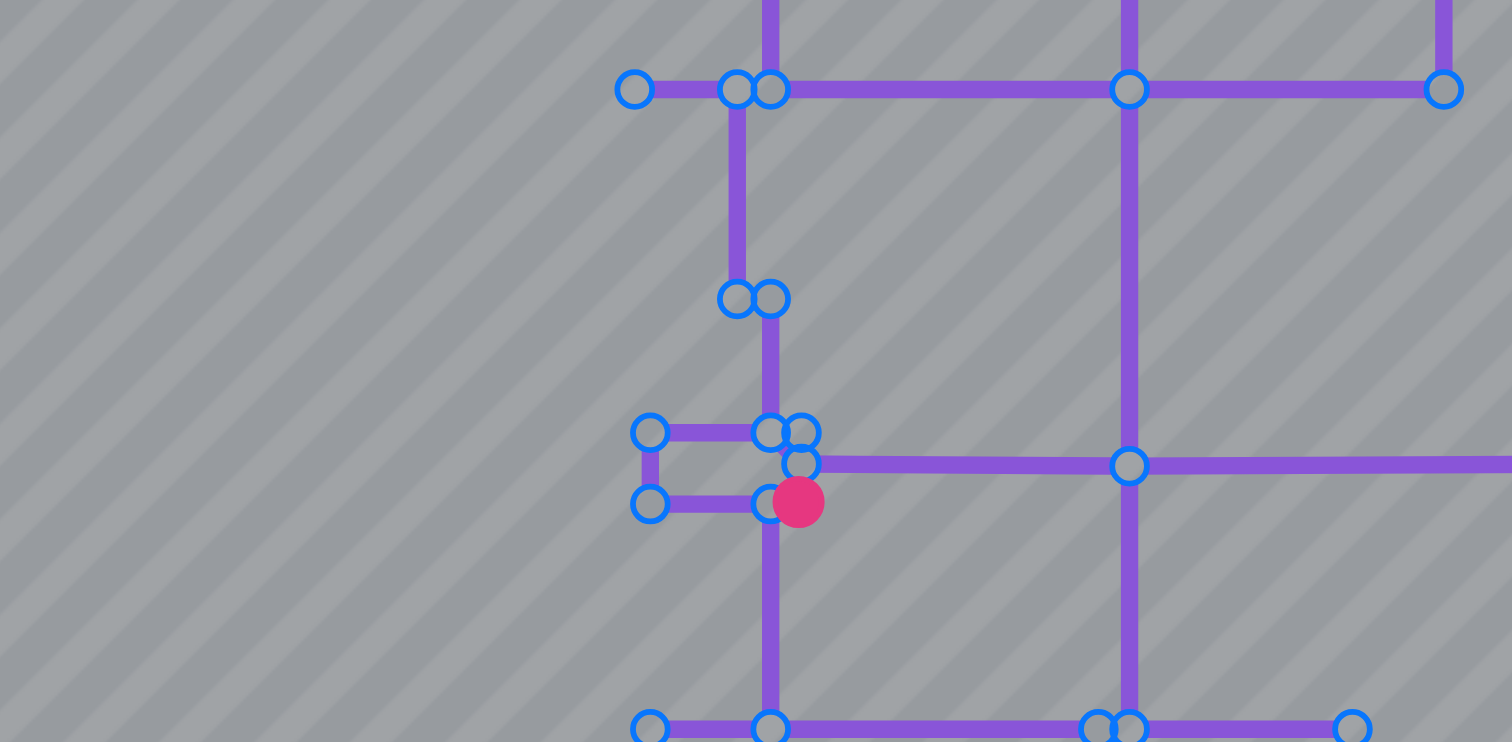 click 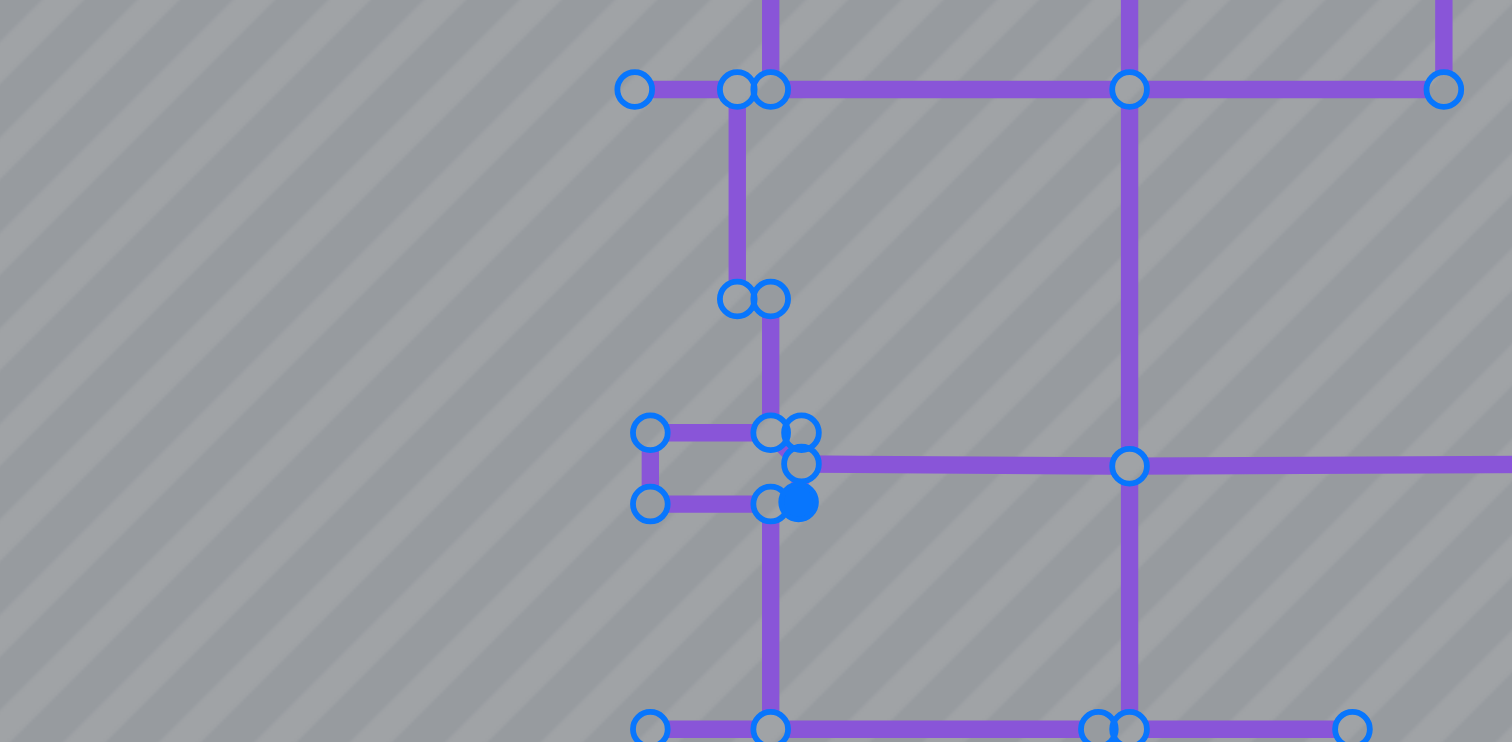 click 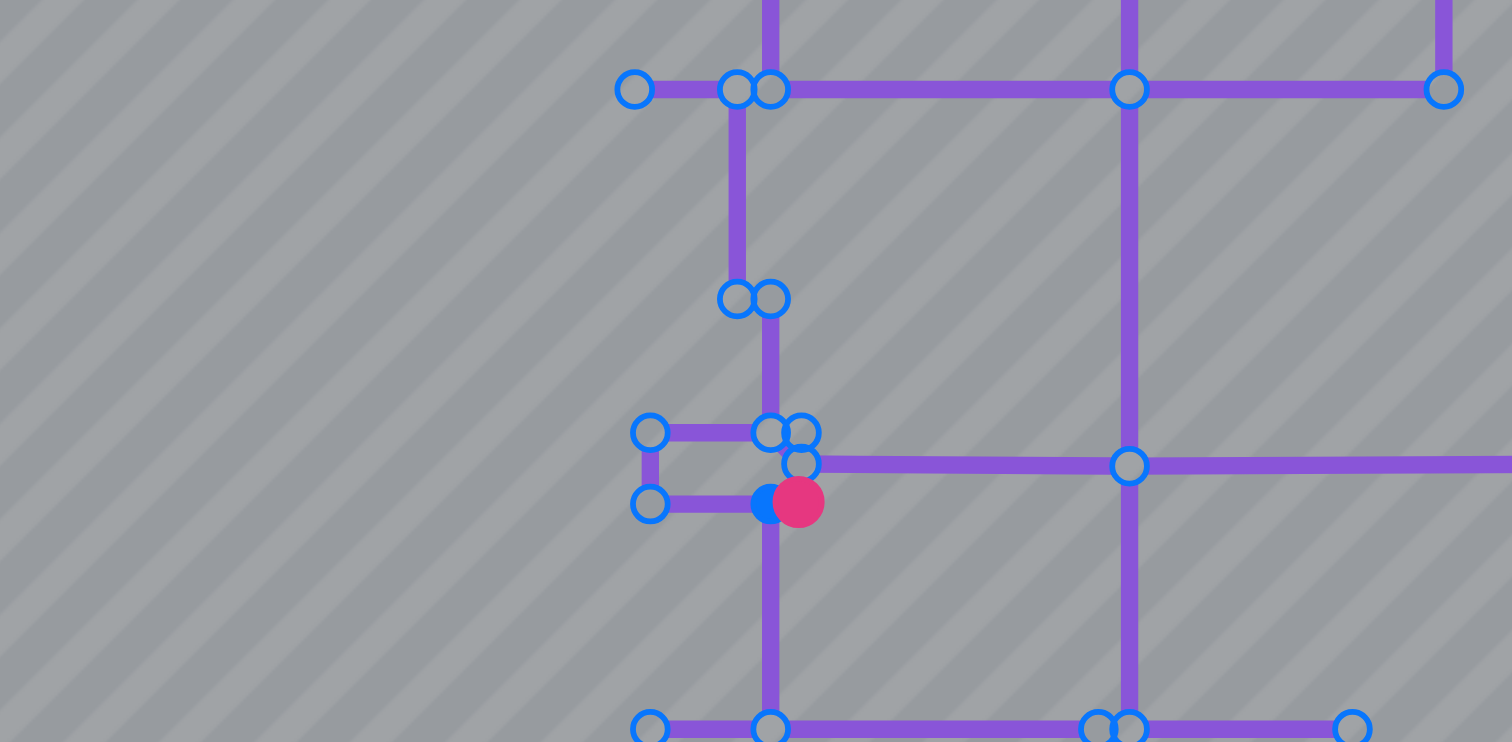 click 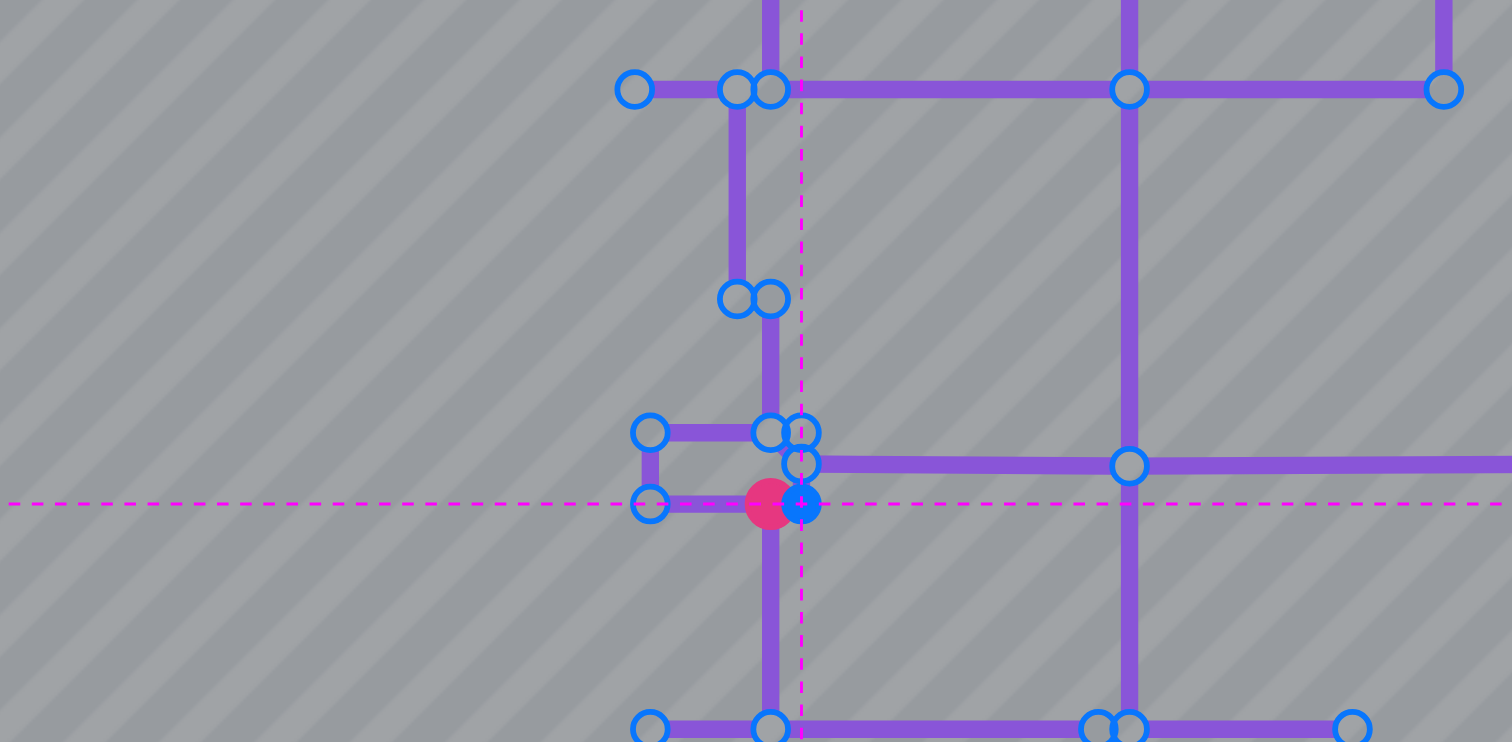 click 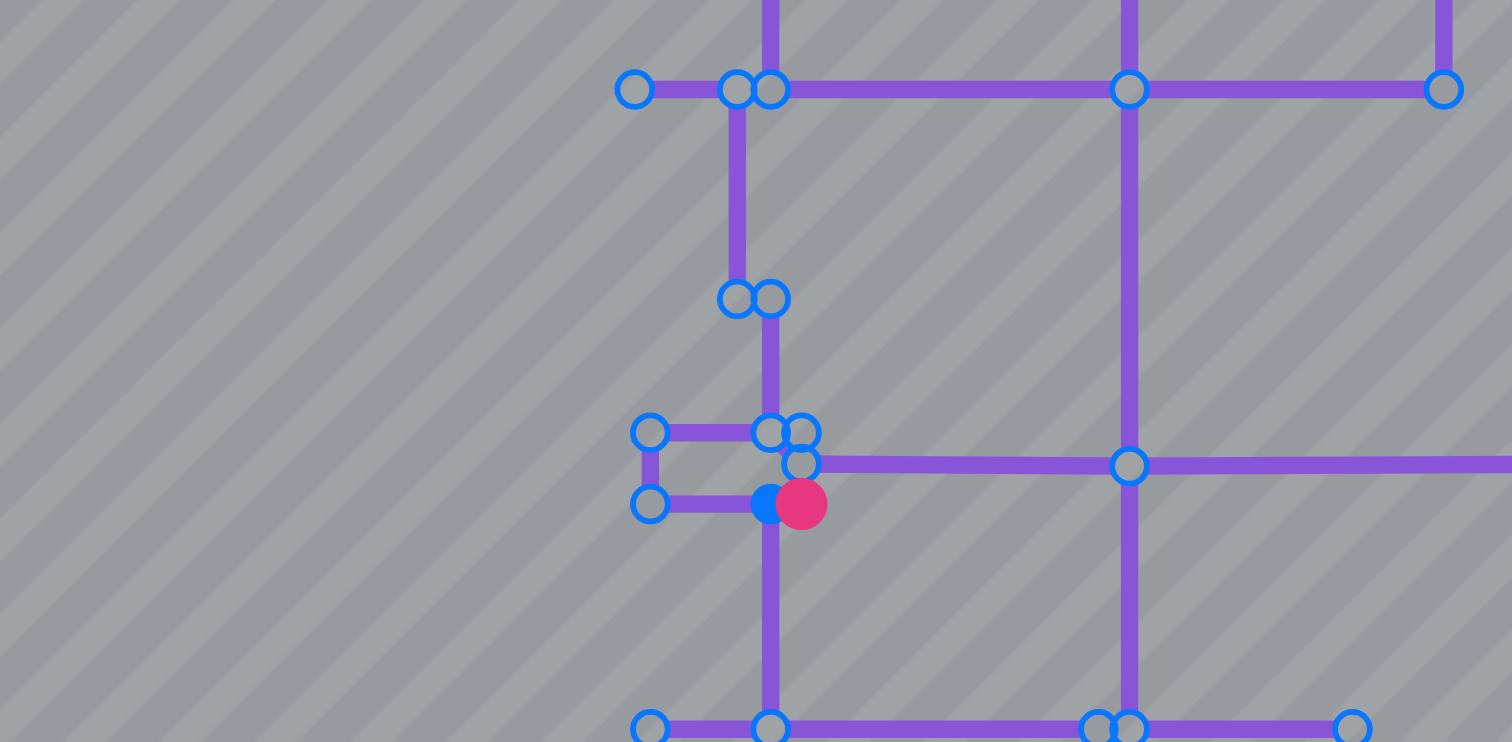 click 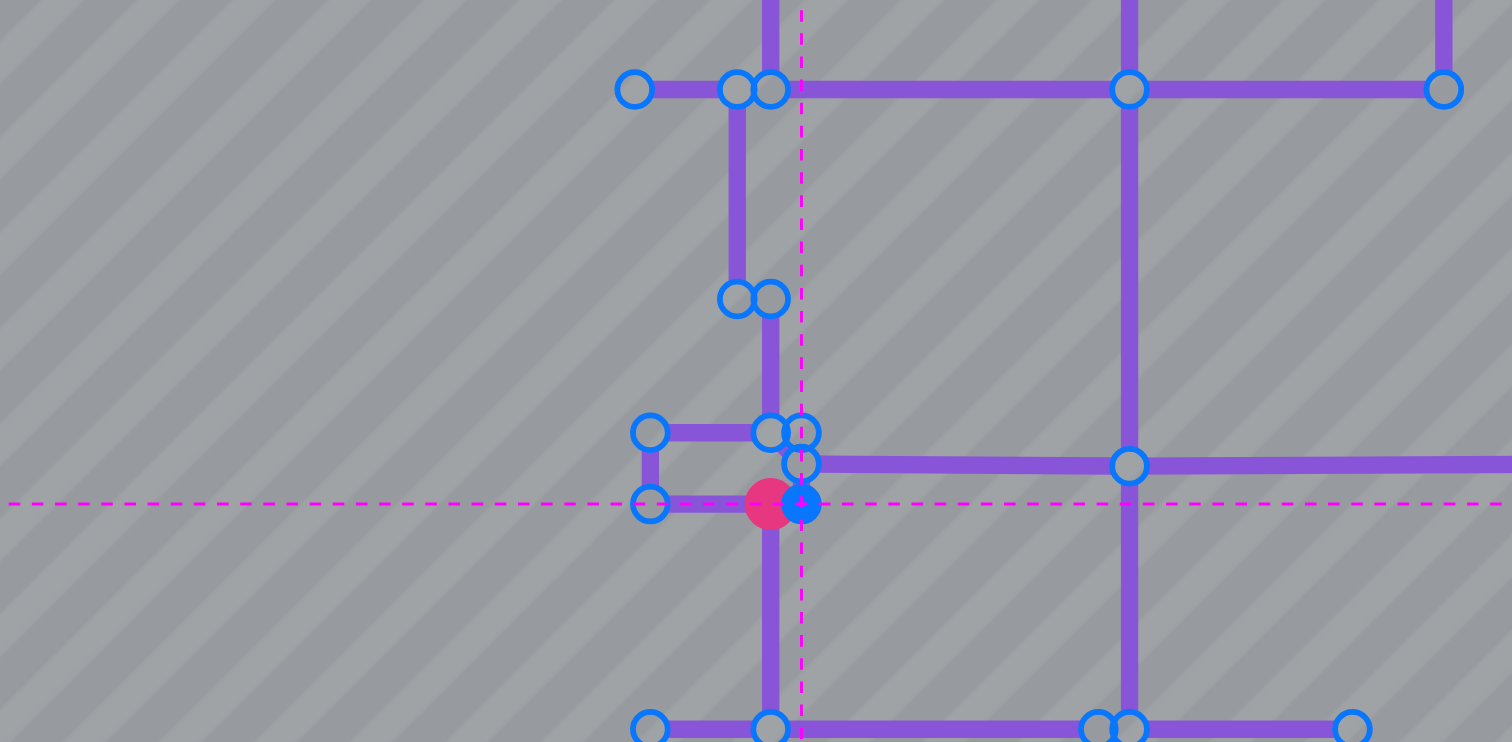 click 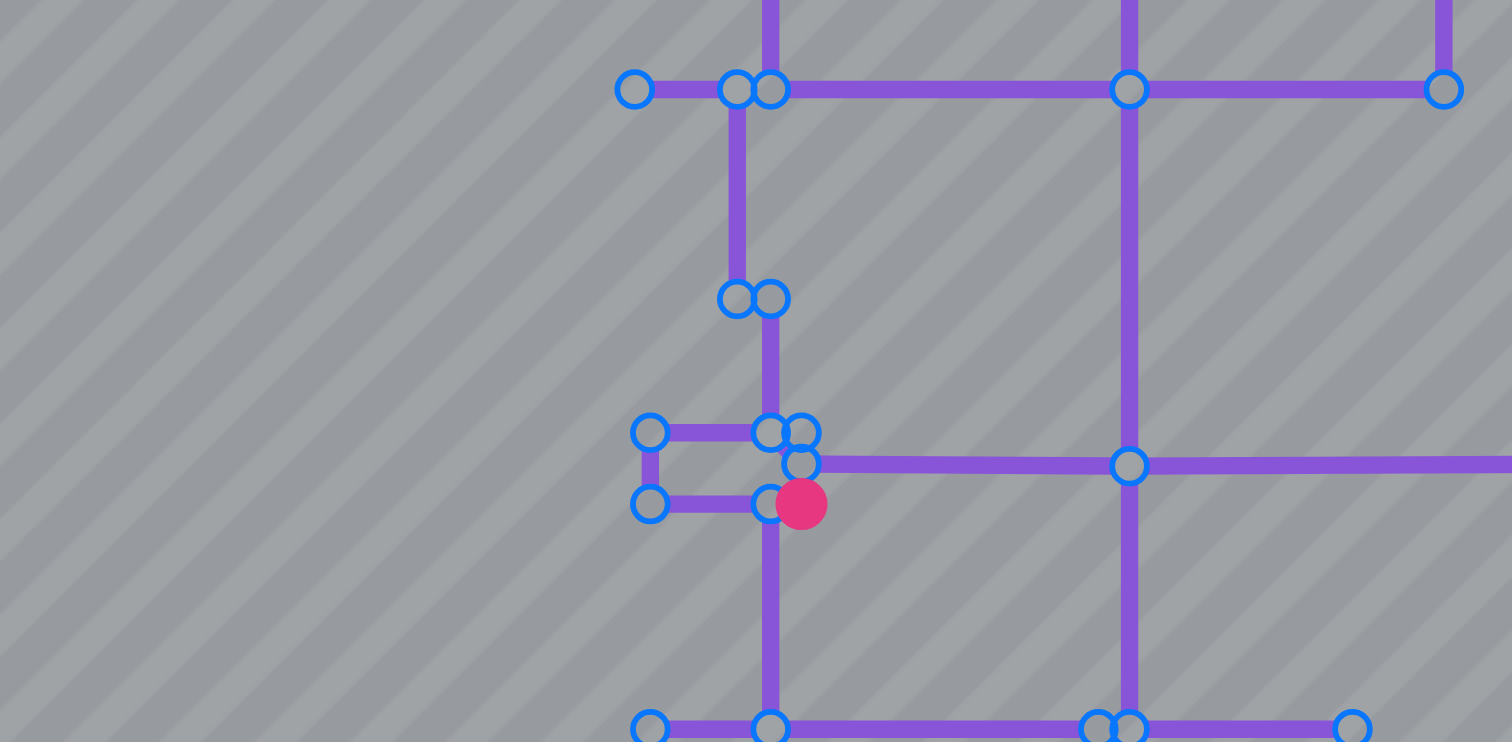 click 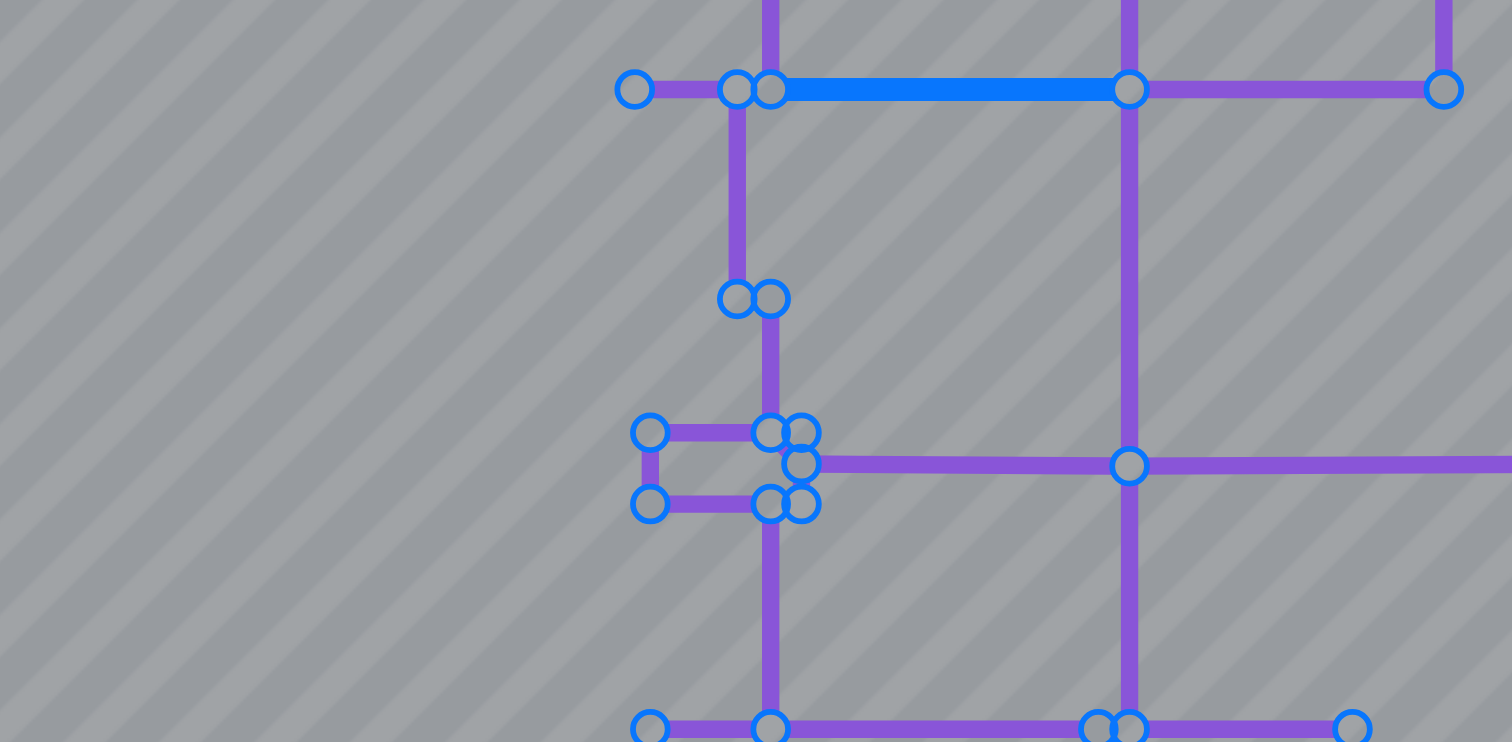 click 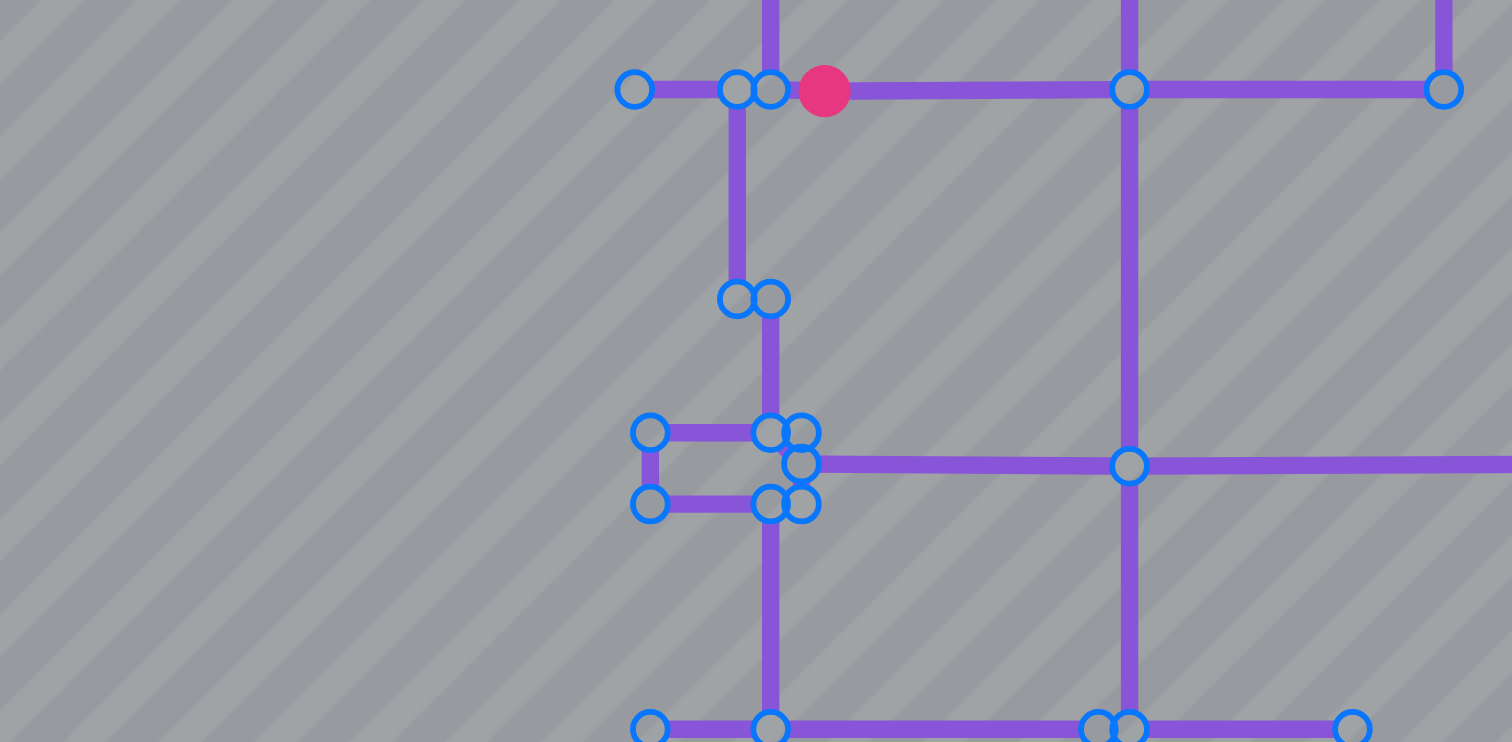 click 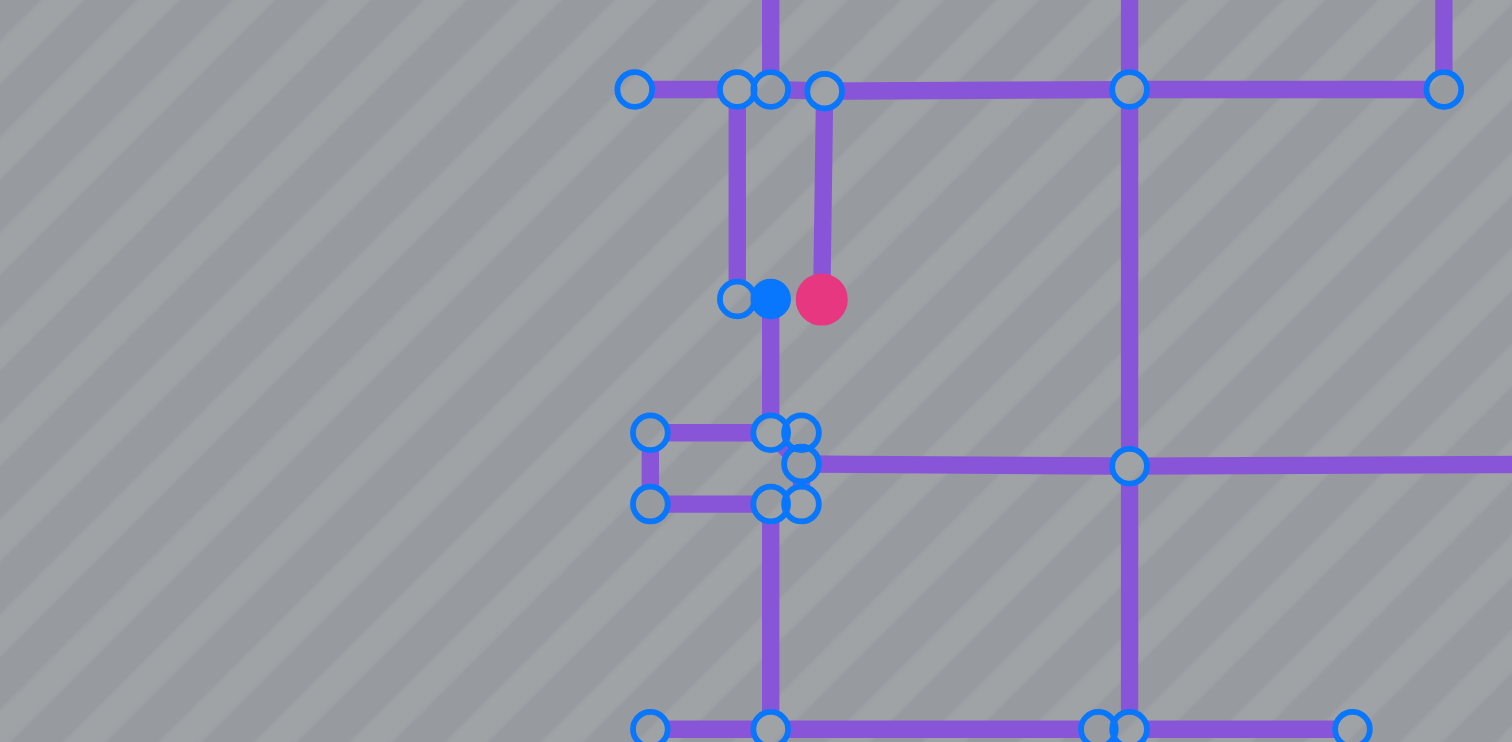 click 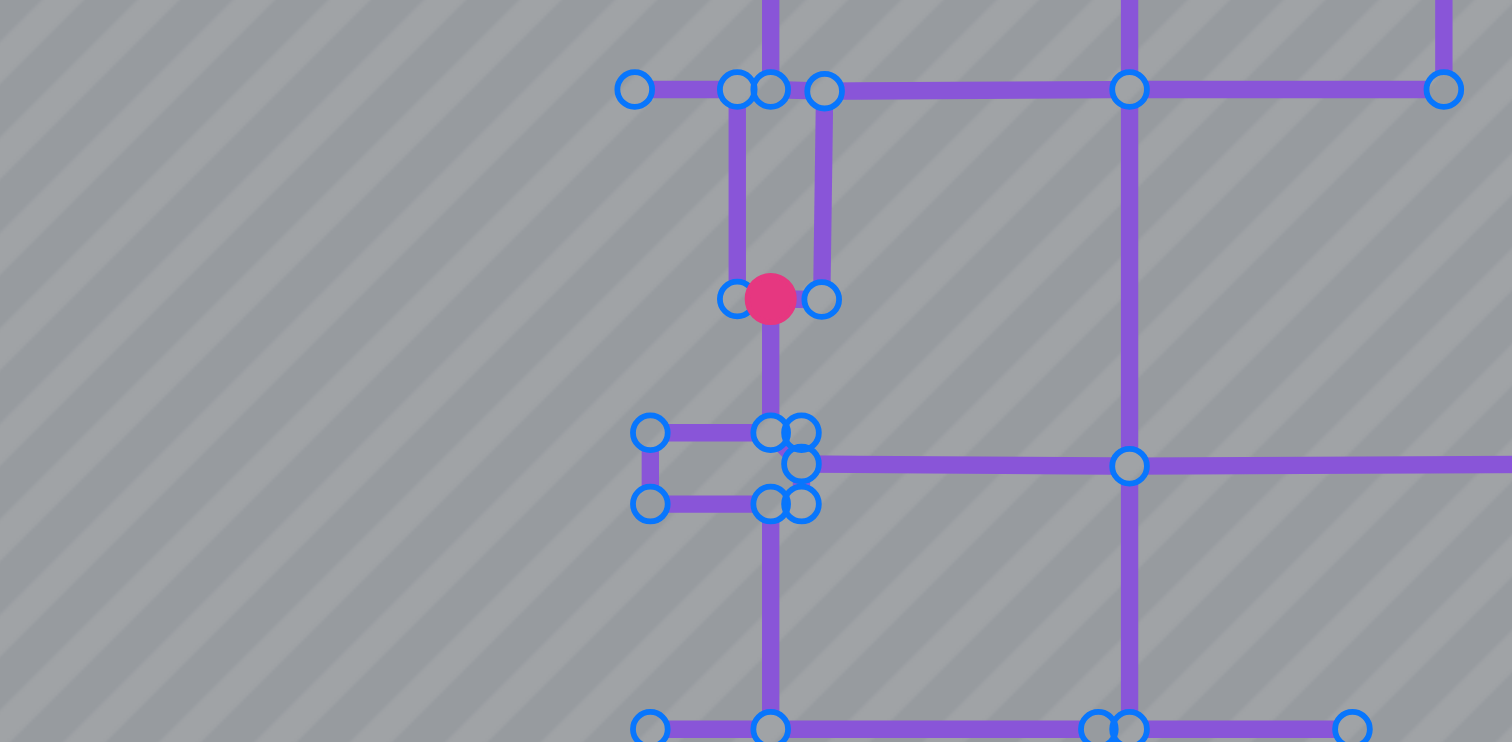 click 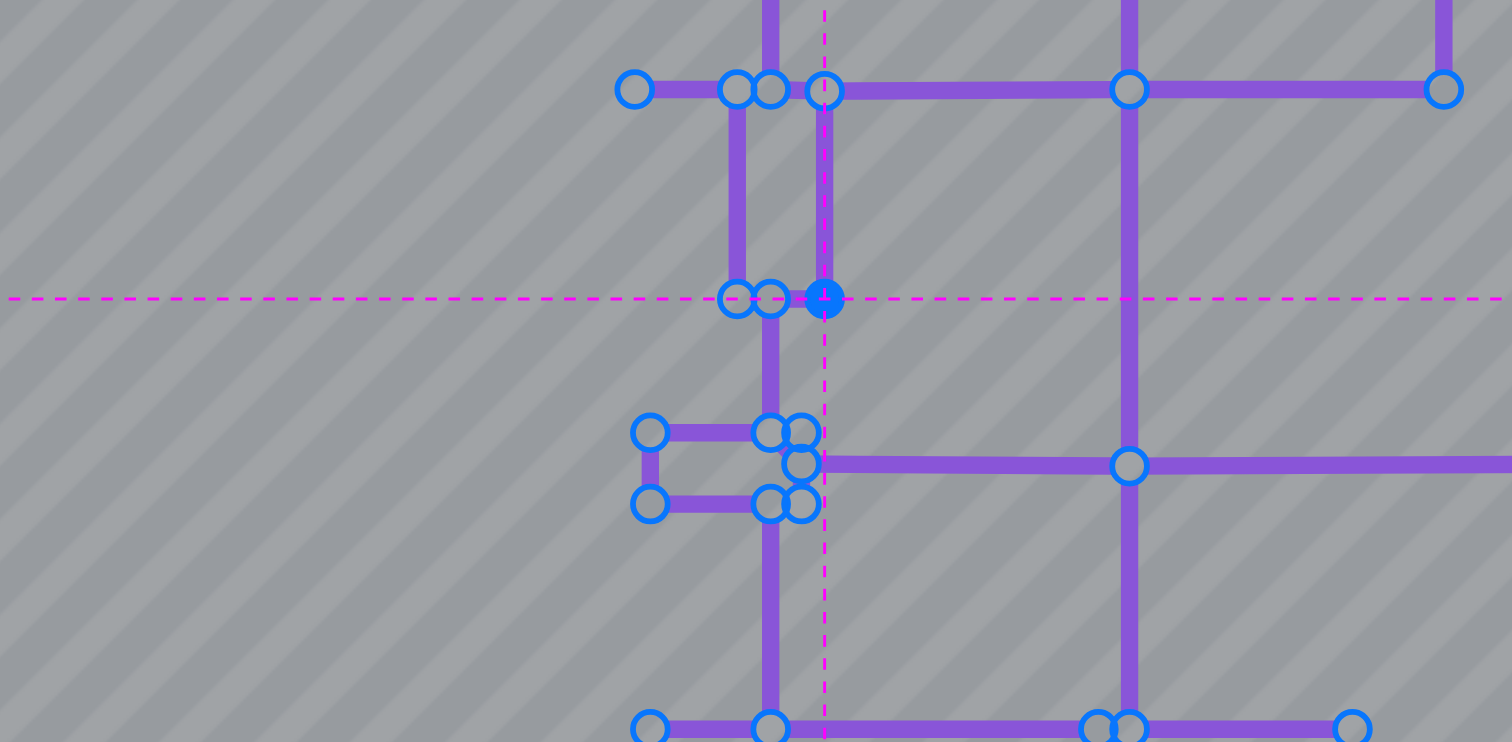 click 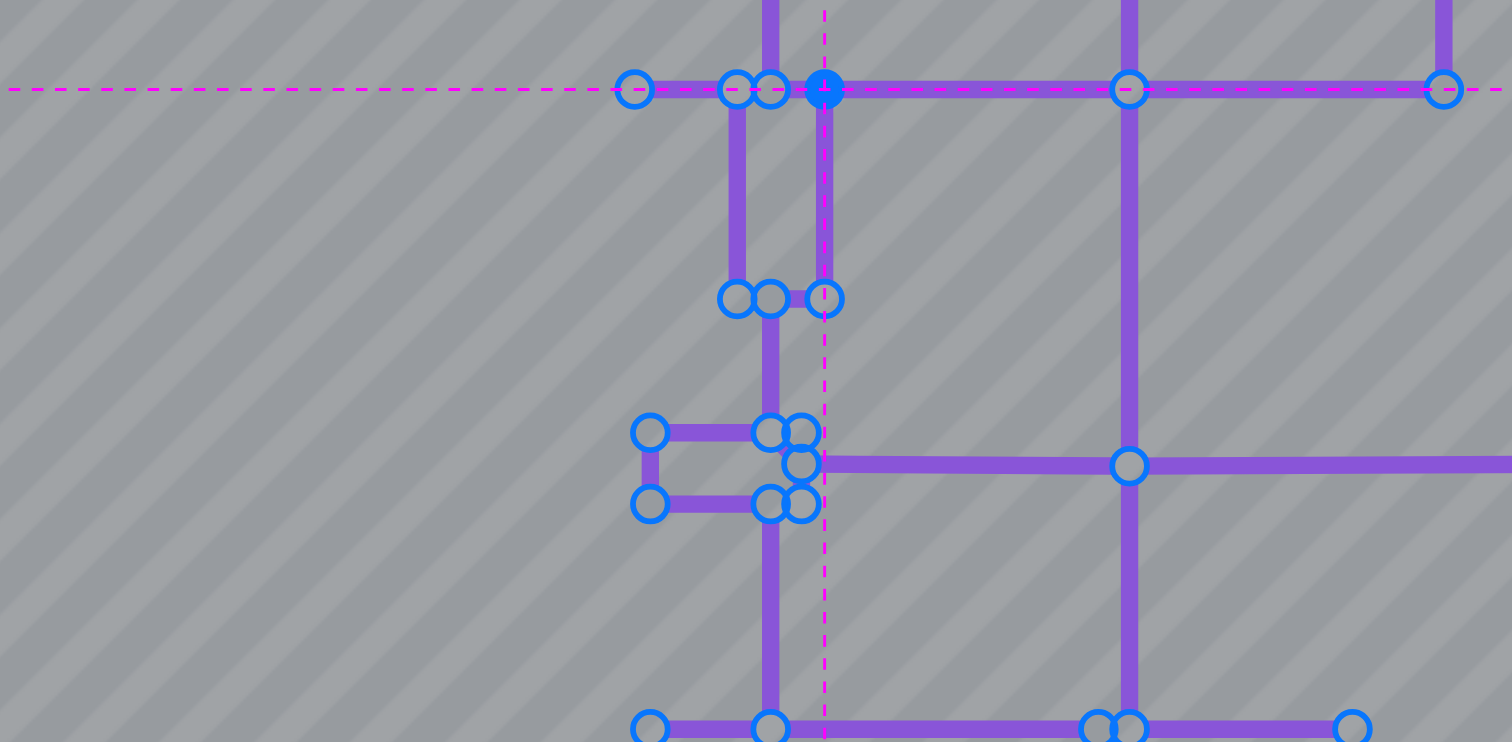 click 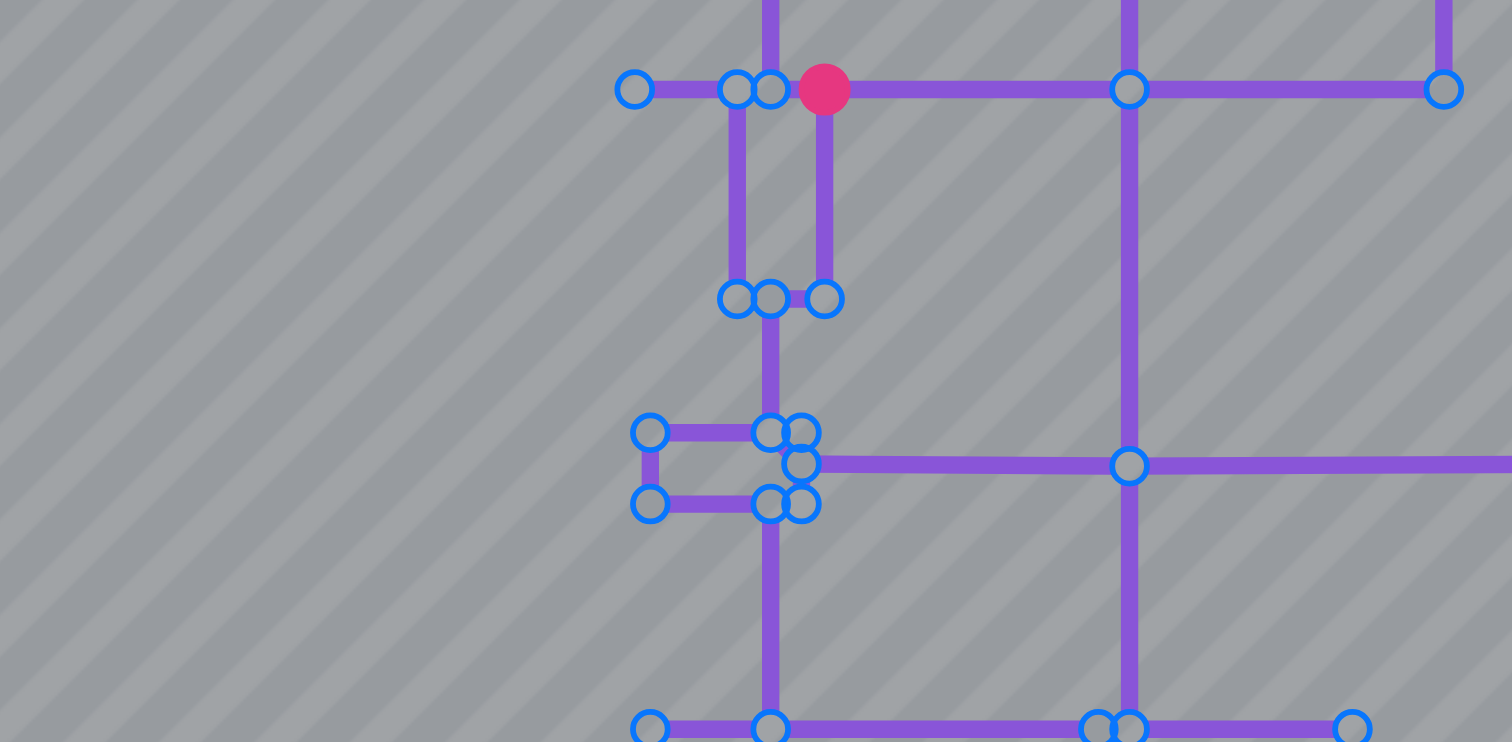click 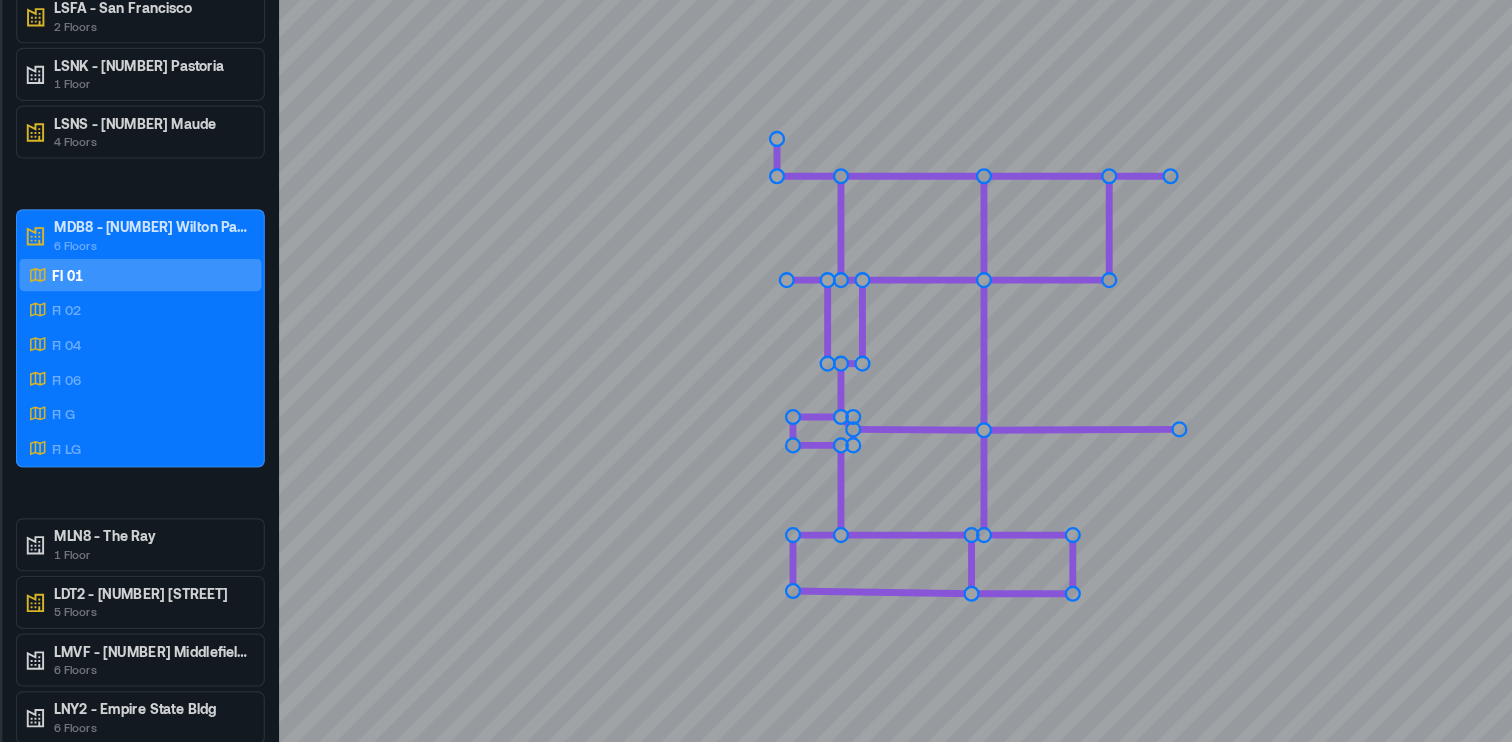scroll, scrollTop: 0, scrollLeft: 0, axis: both 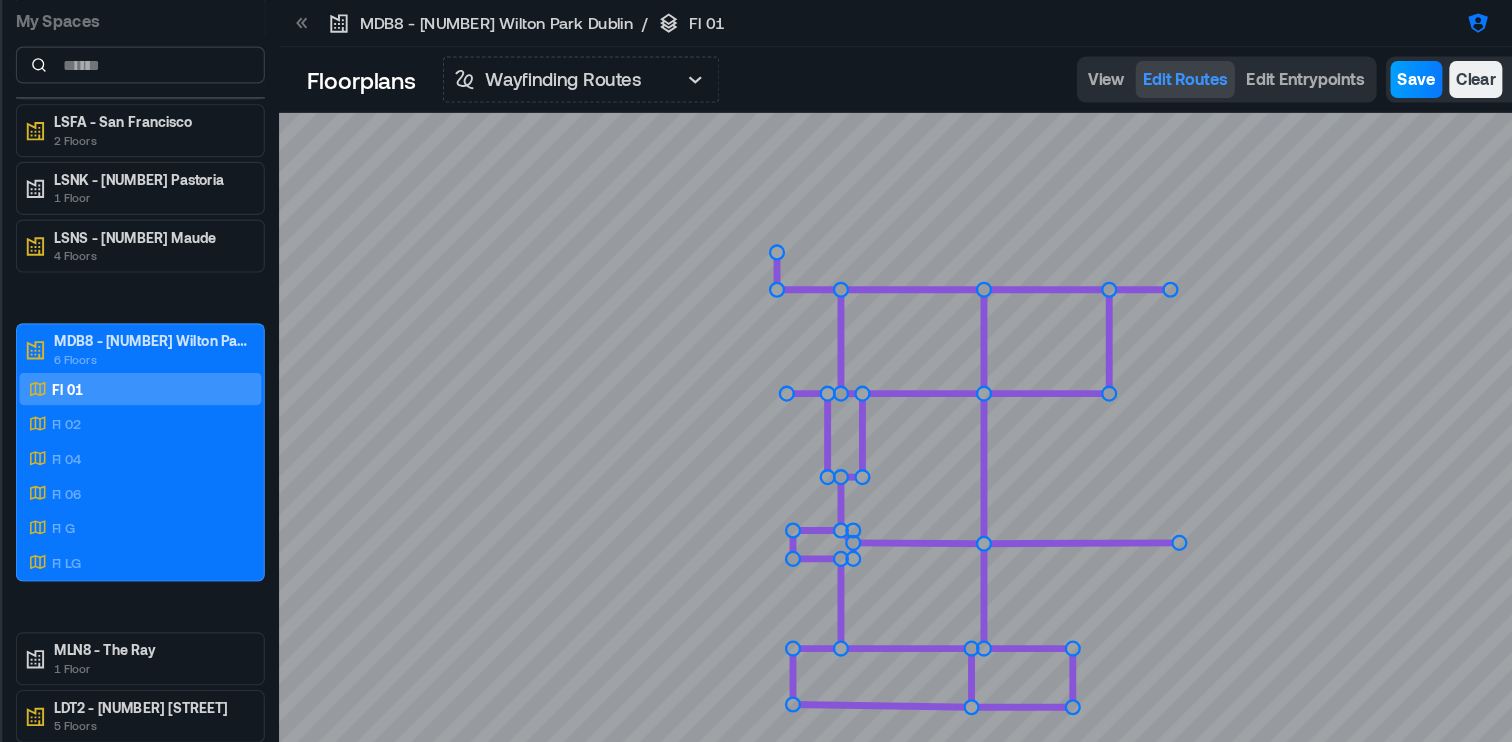 click on "Save" at bounding box center [1286, 69] 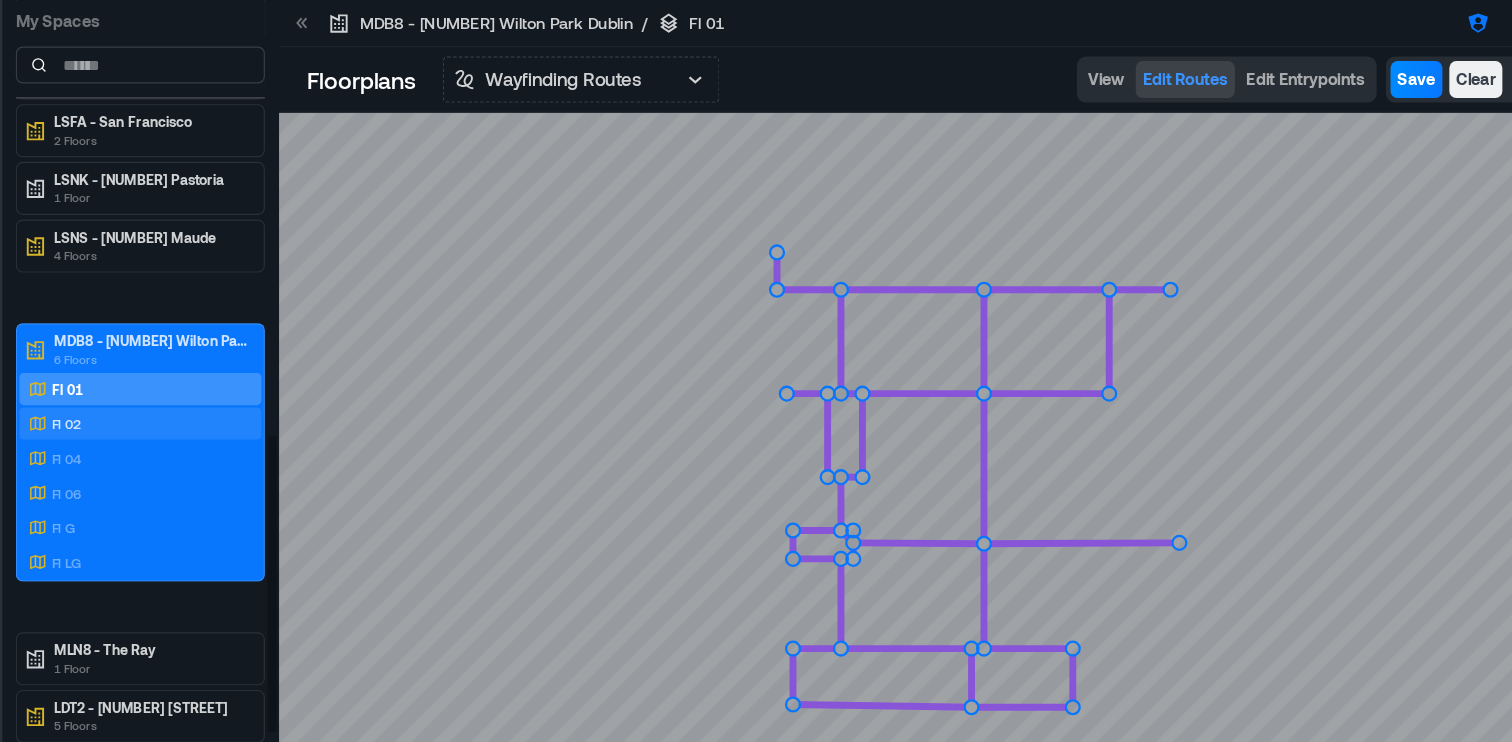 click on "Fl 02" at bounding box center (176, 367) 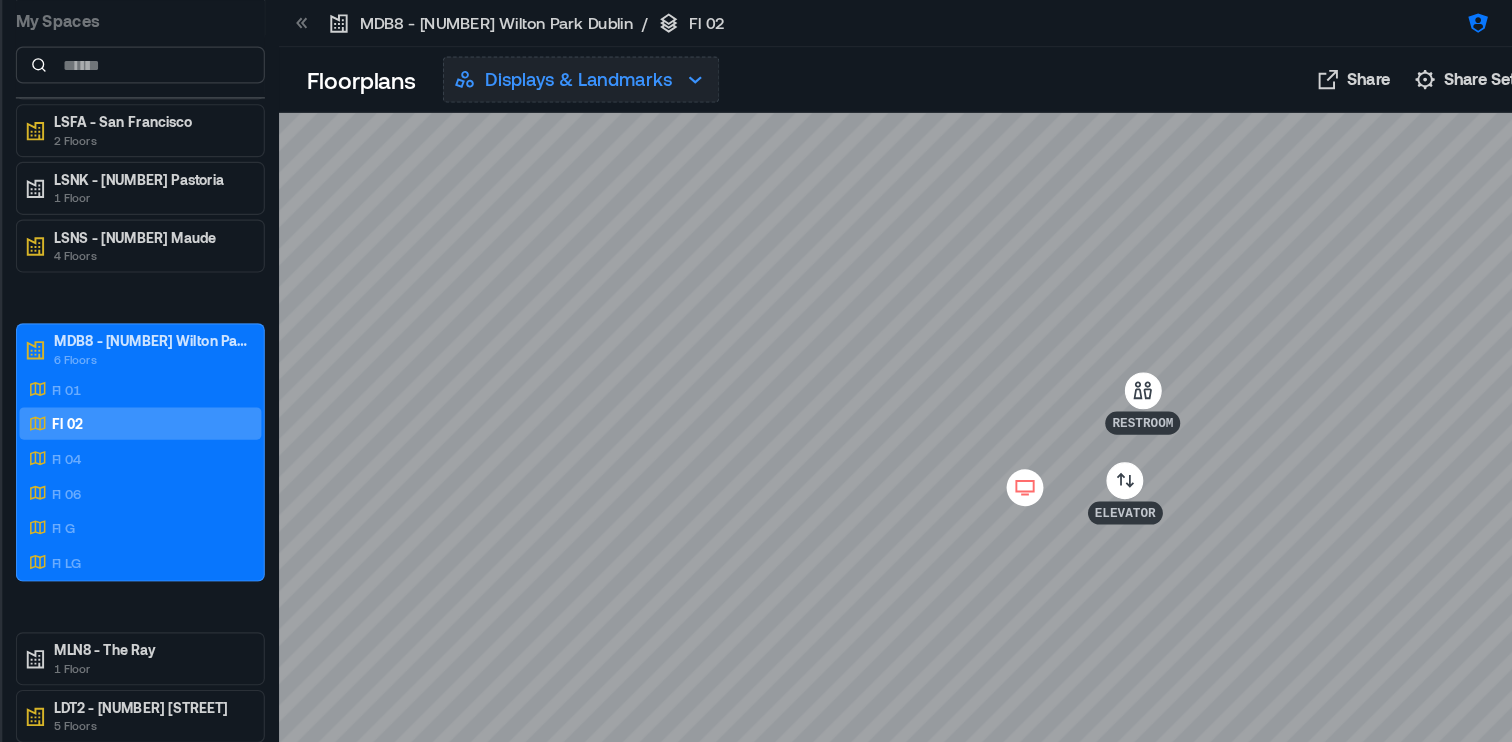 click on "Displays & Landmarks" at bounding box center (562, 69) 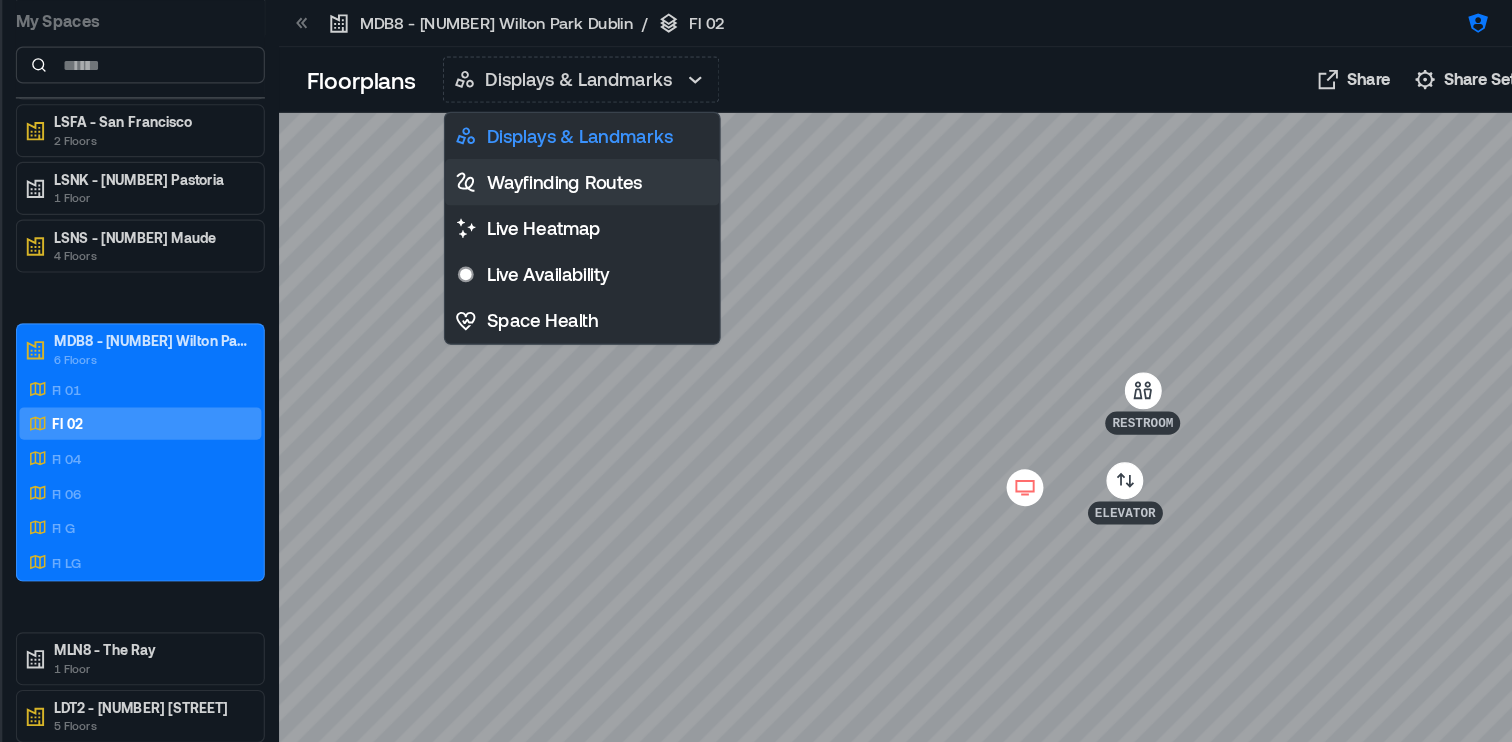 click on "Wayfinding Routes" at bounding box center (563, 158) 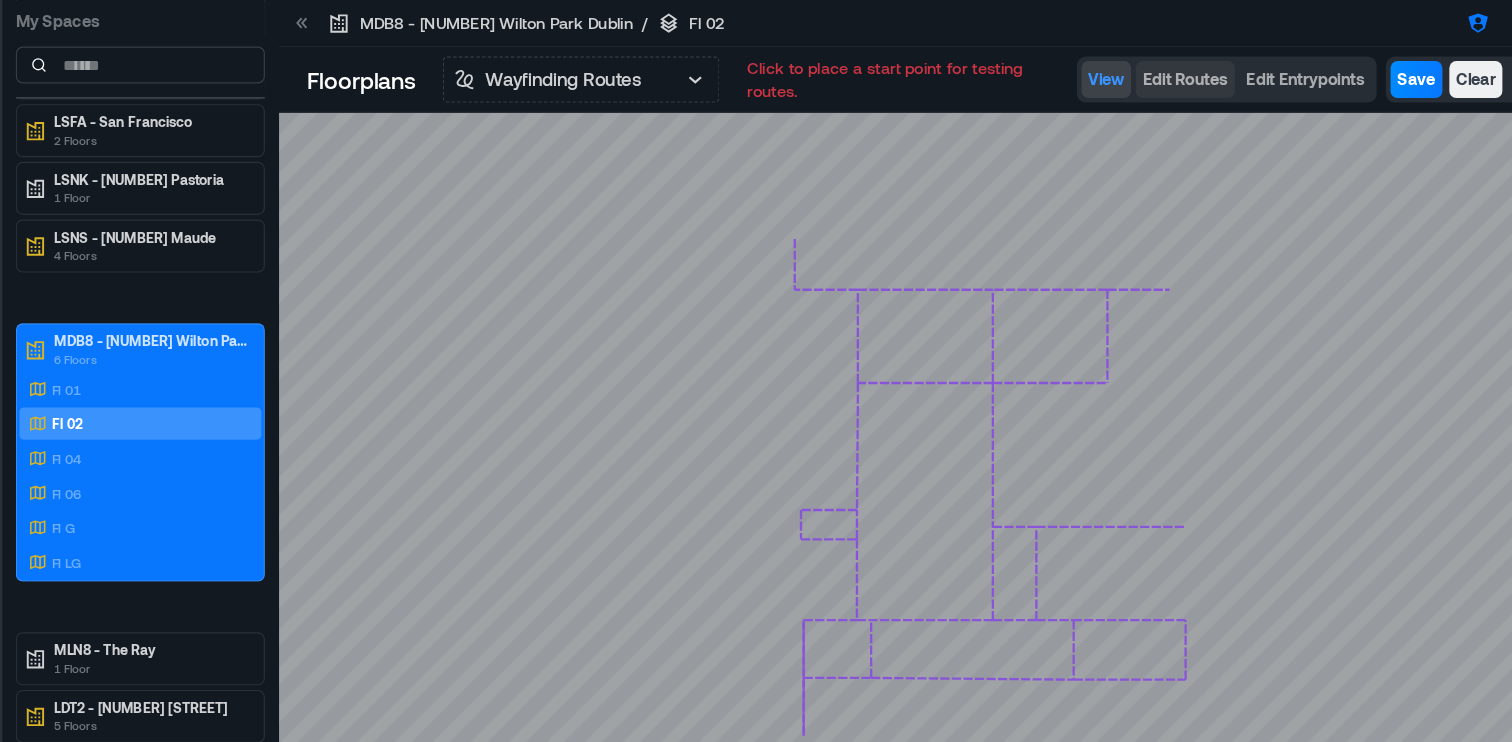 click on "Edit Routes" at bounding box center [1086, 69] 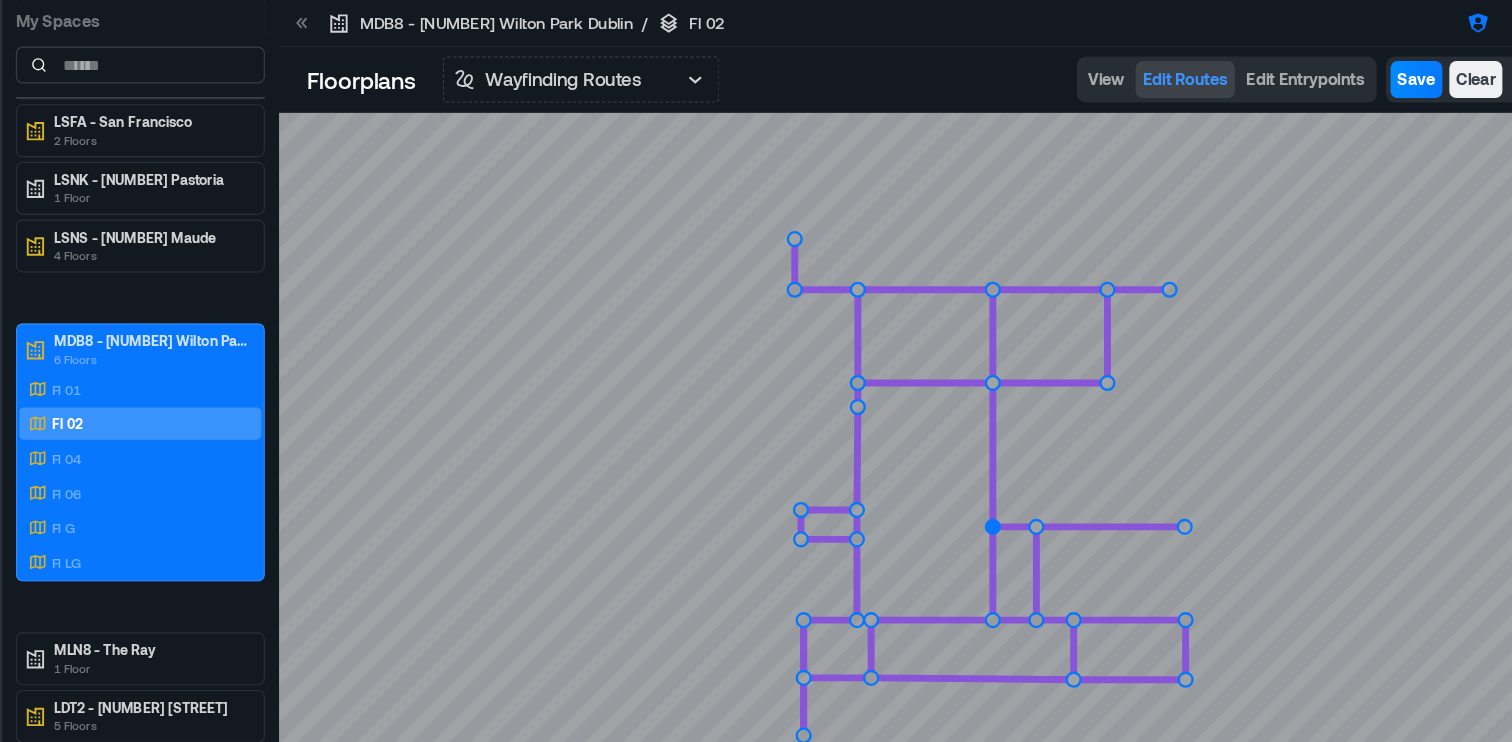 click 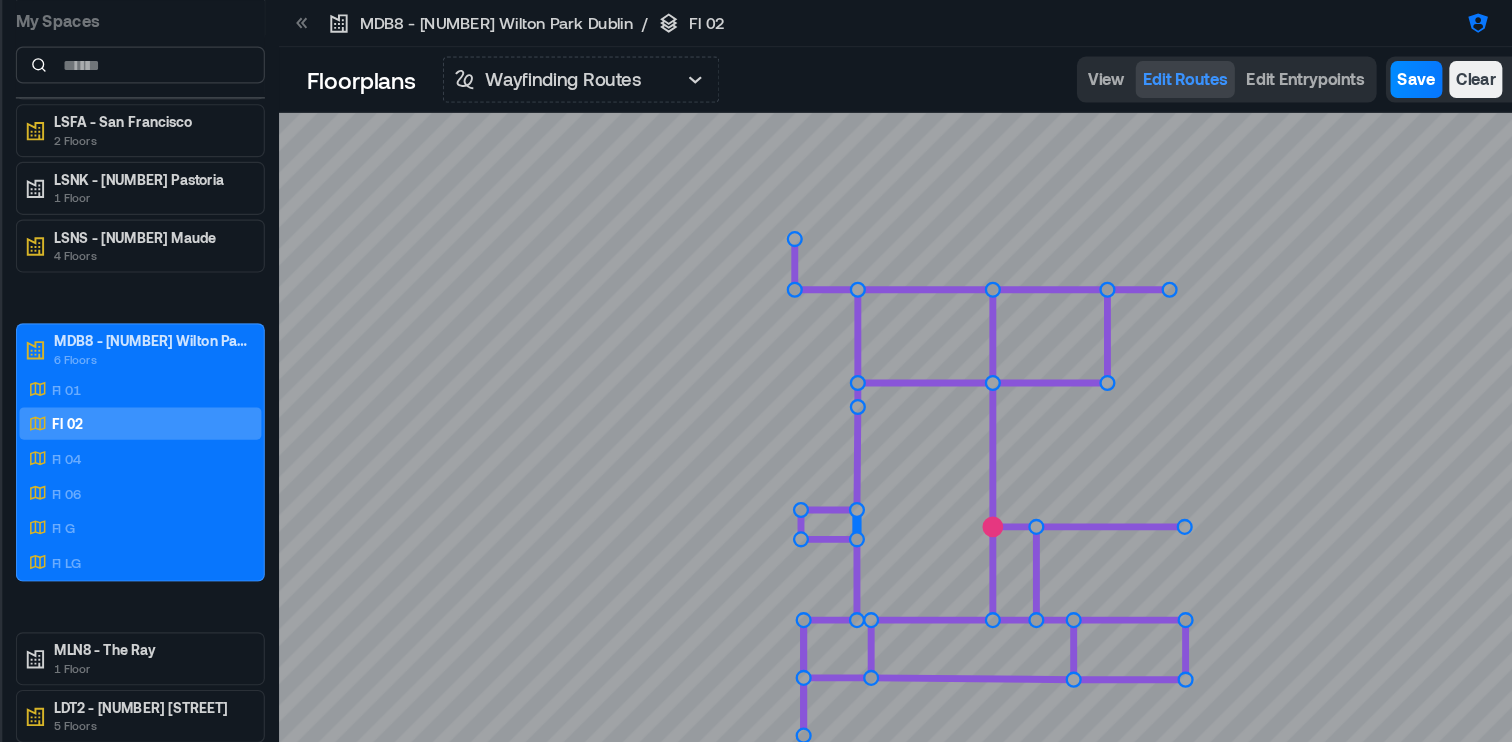 click 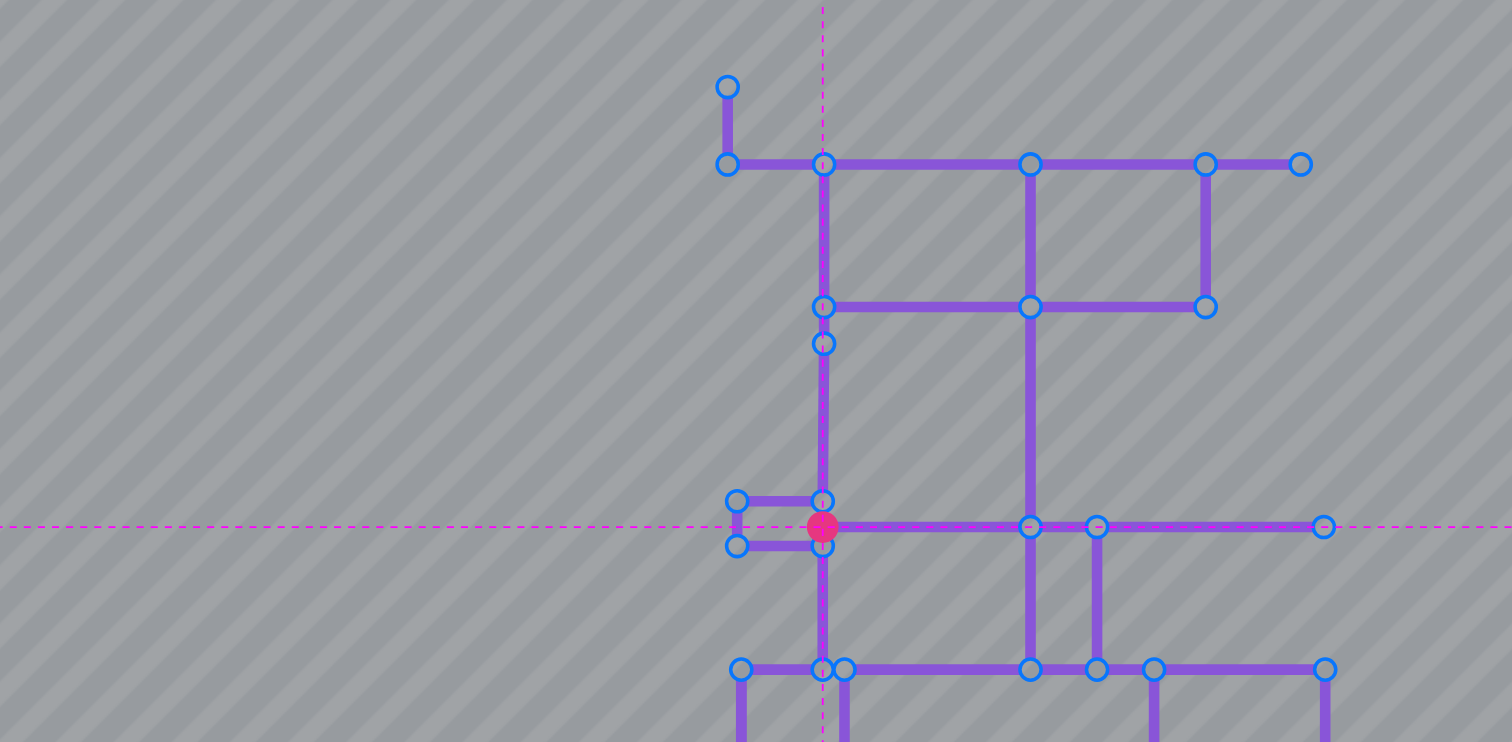 click 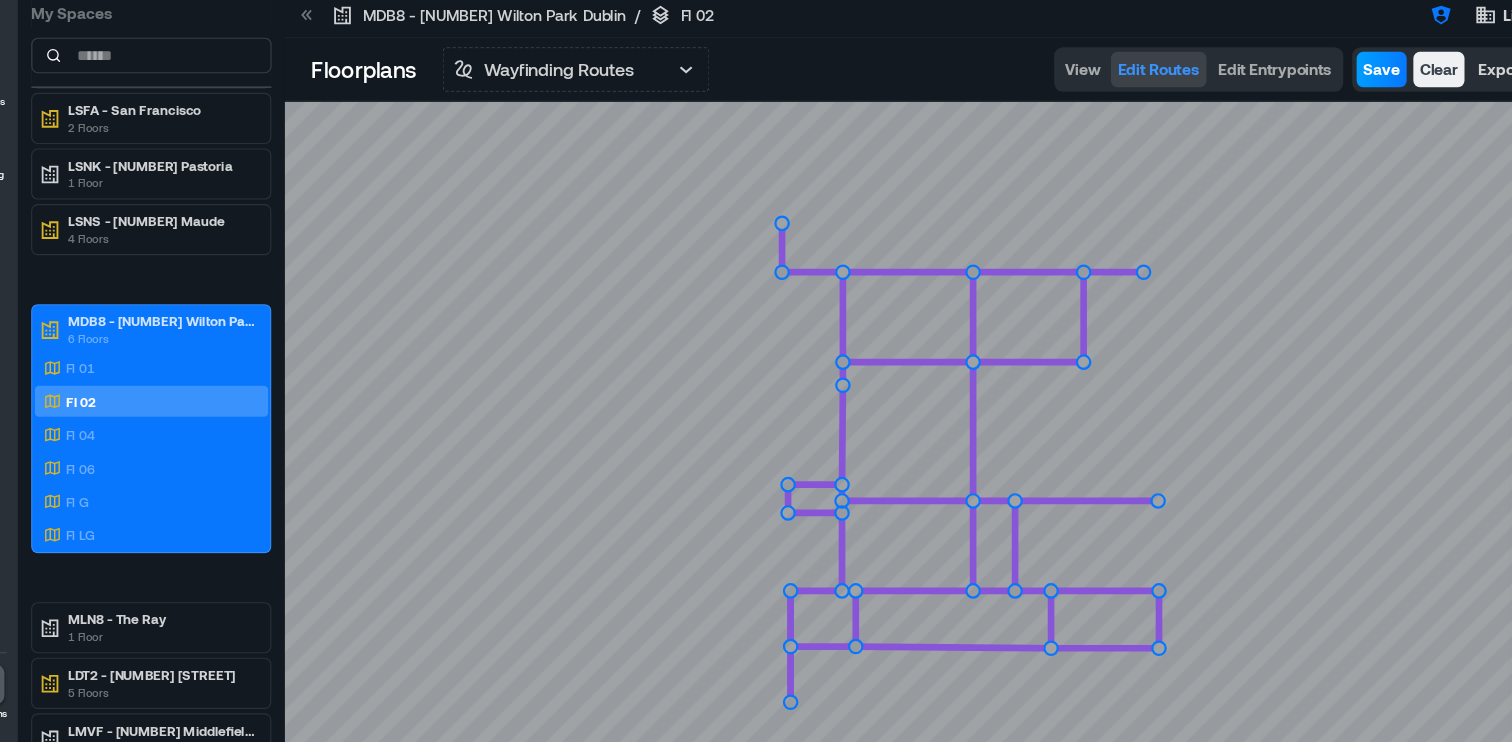 click on "Save" at bounding box center (1286, 69) 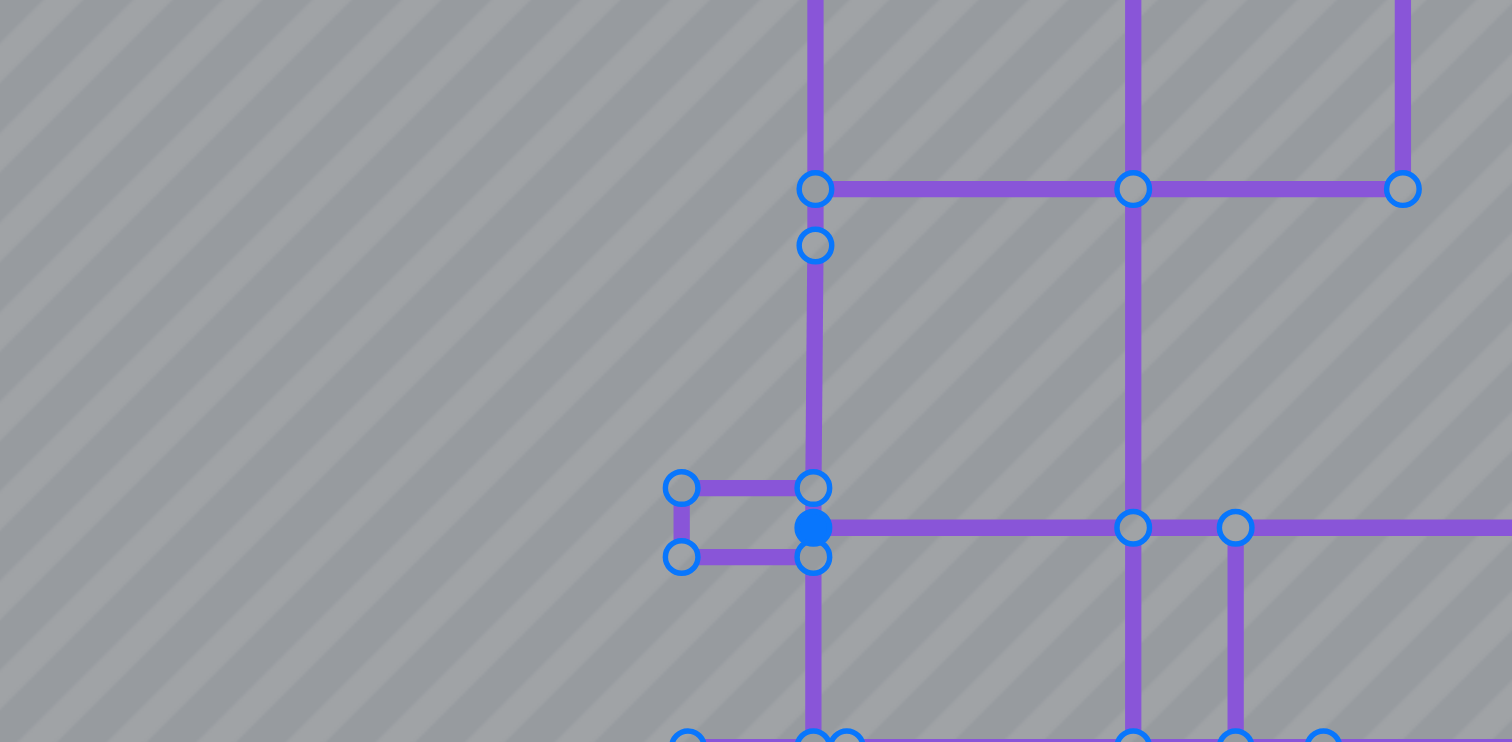 type 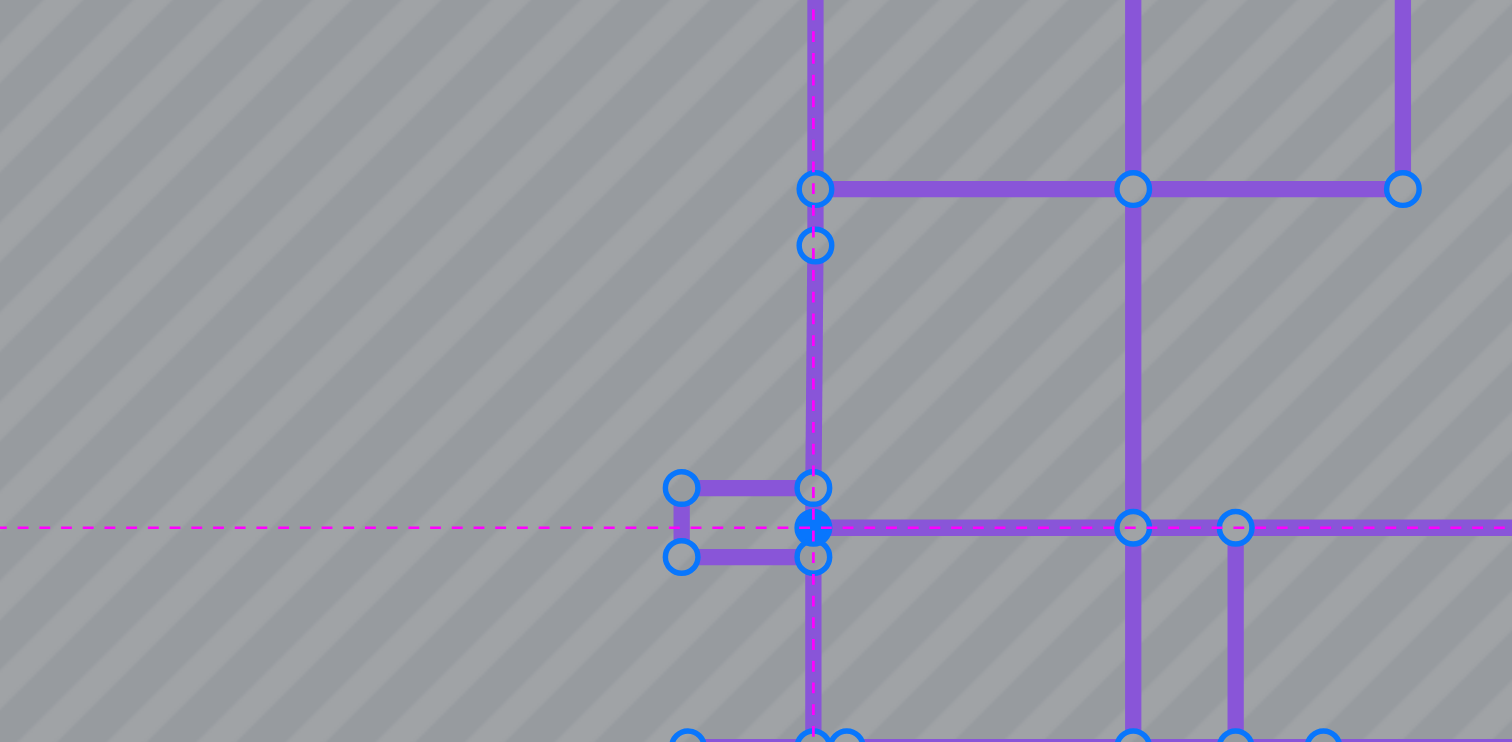 click 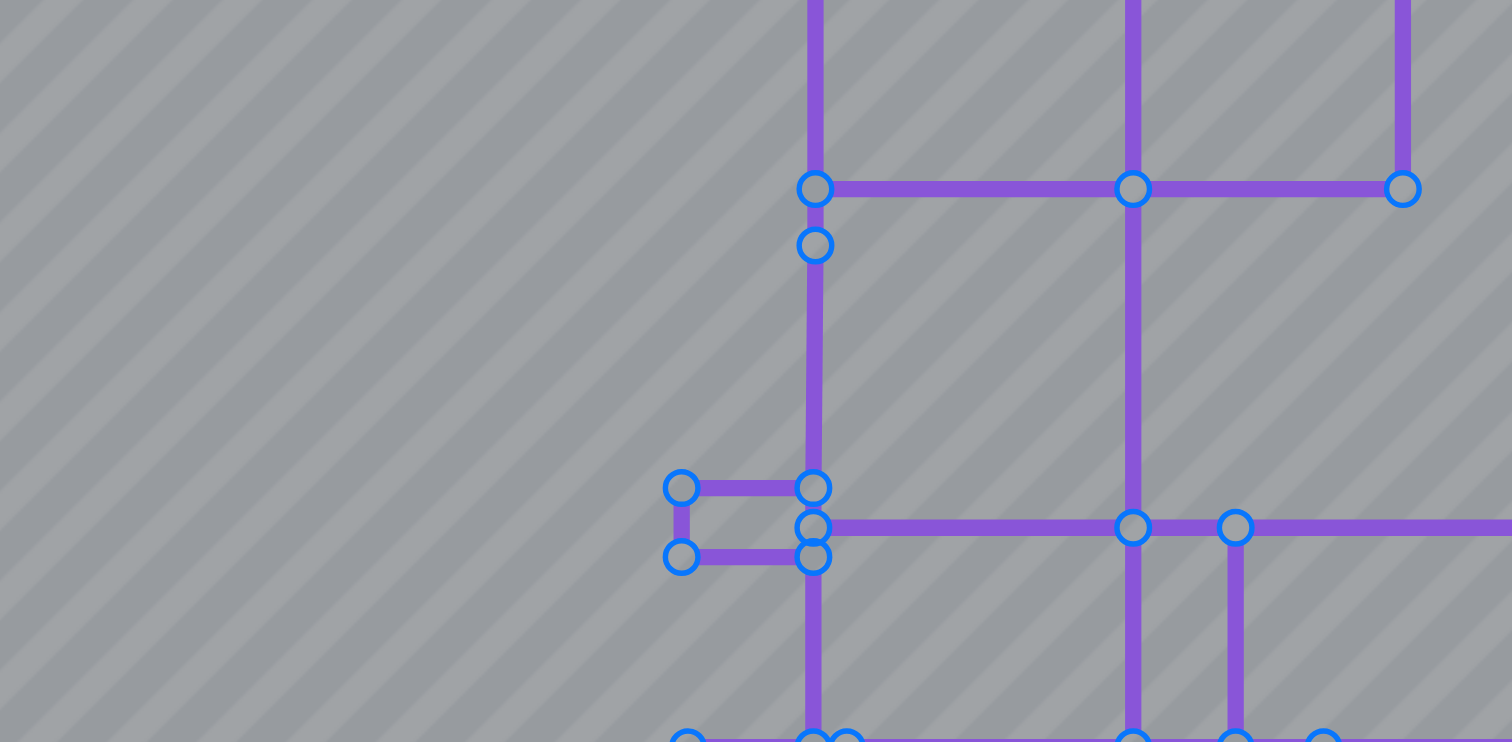 click 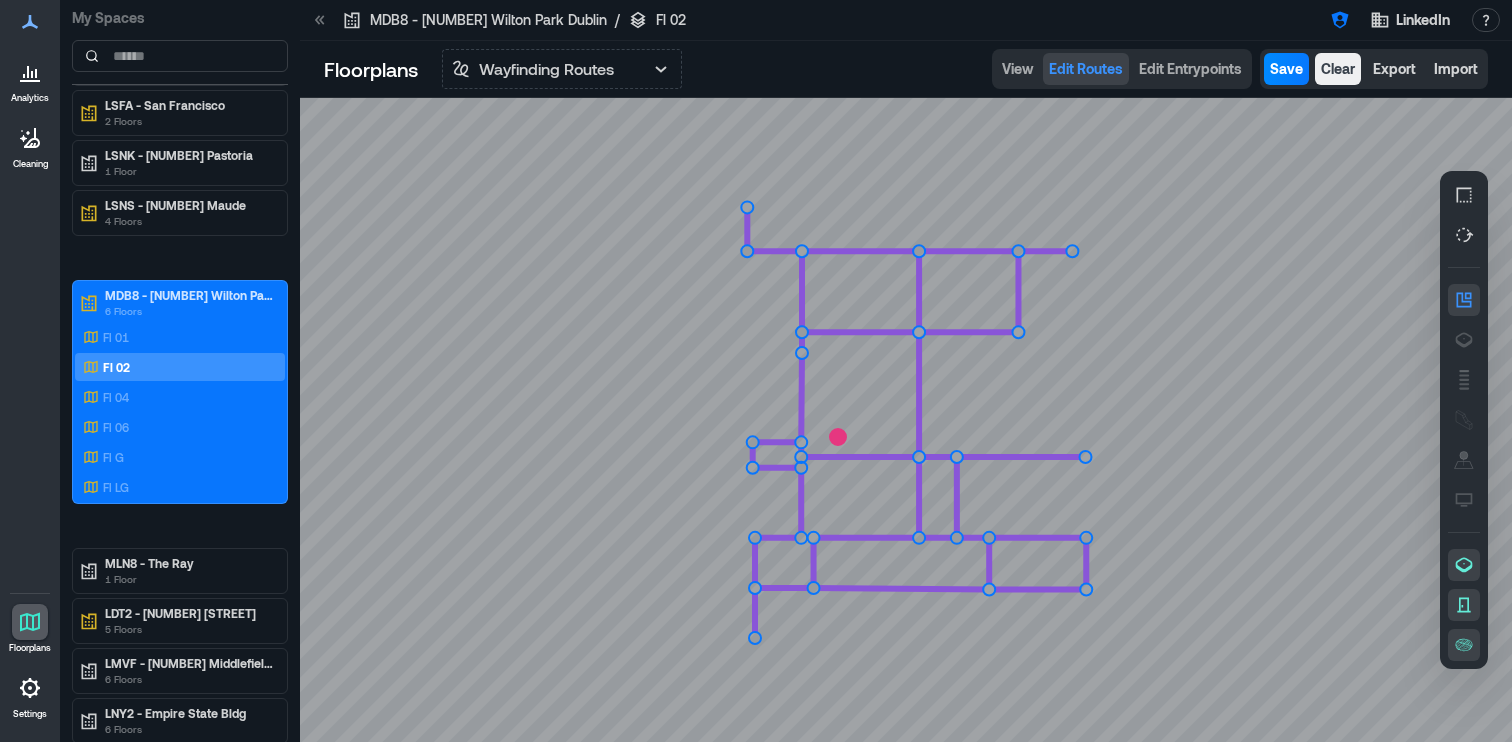 click 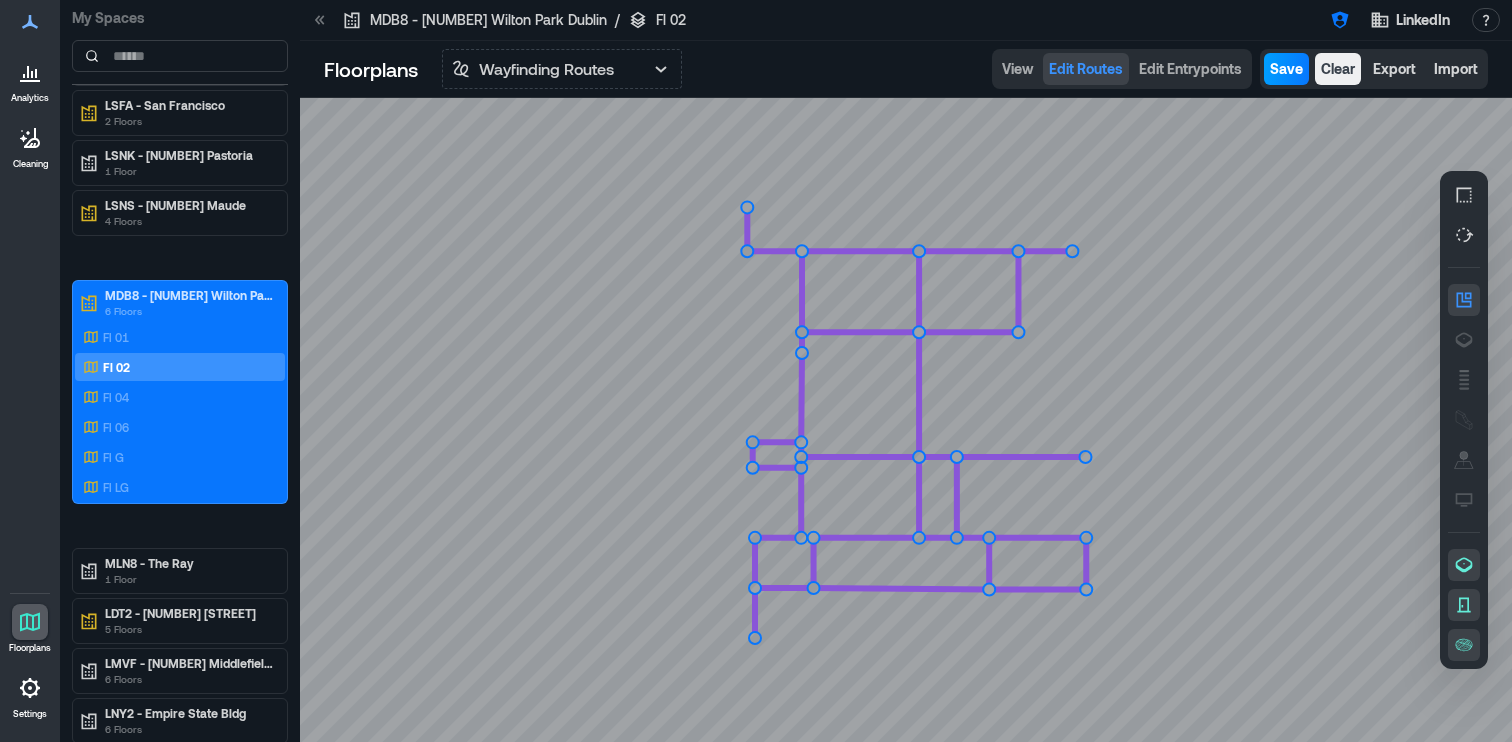 click on "Save" at bounding box center (1286, 69) 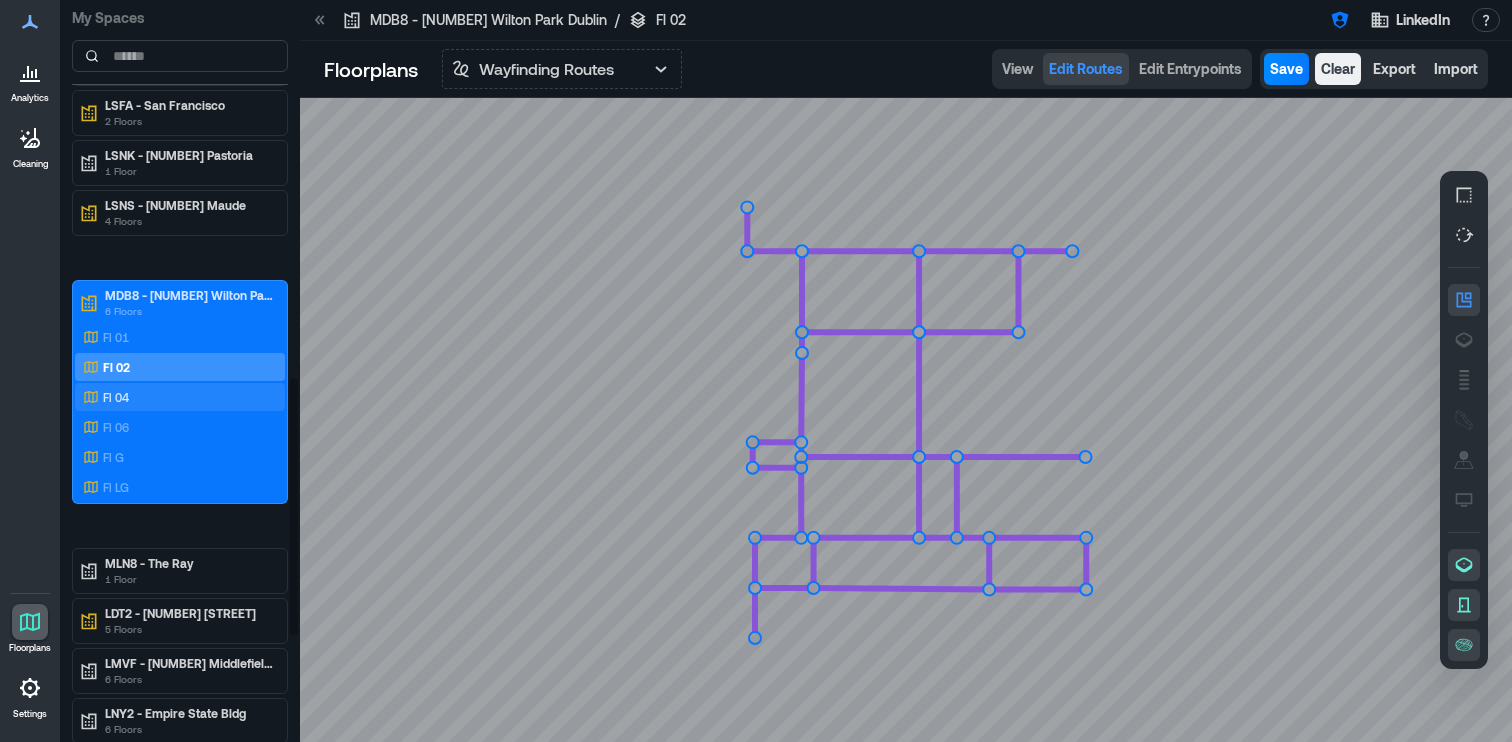 click on "Fl 04" at bounding box center [176, 397] 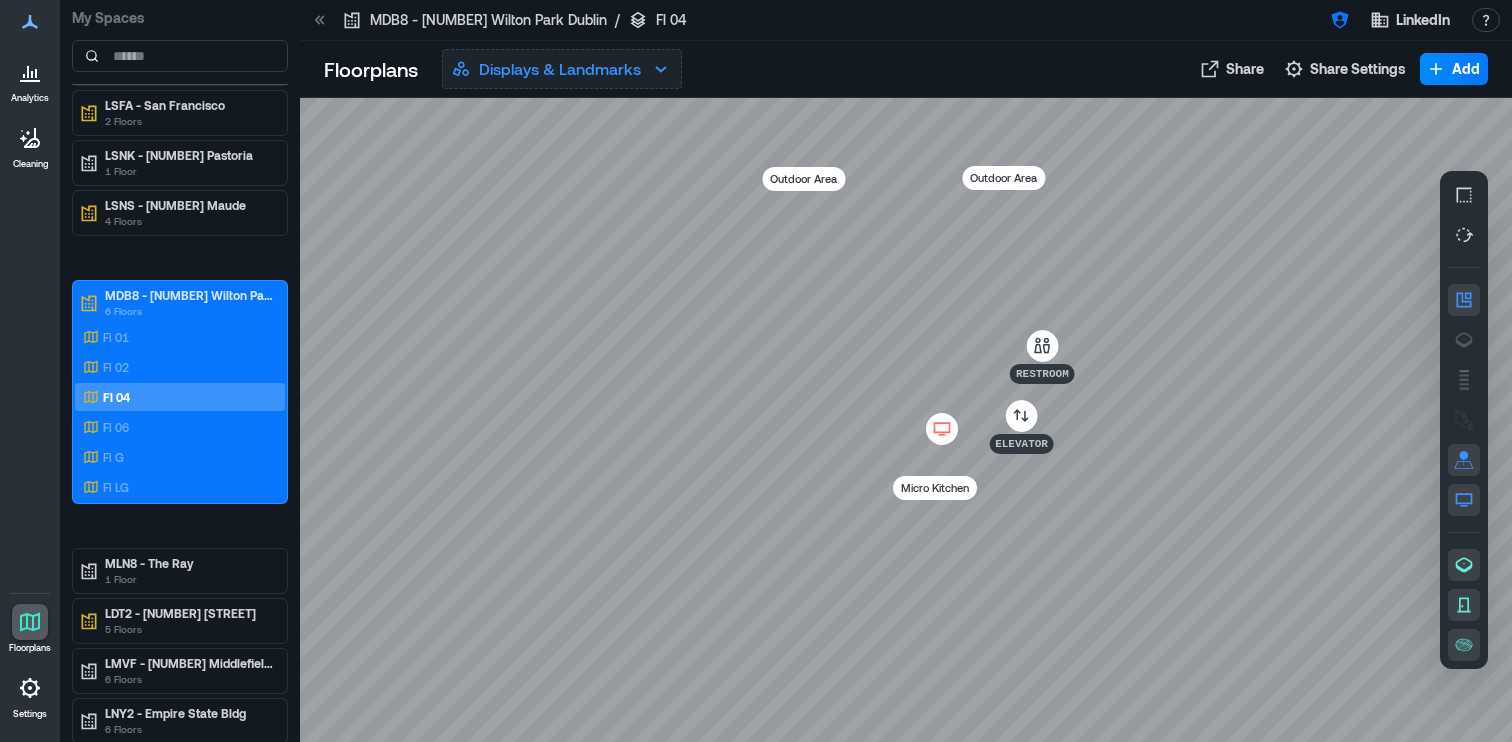 click on "Displays & Landmarks" at bounding box center [560, 69] 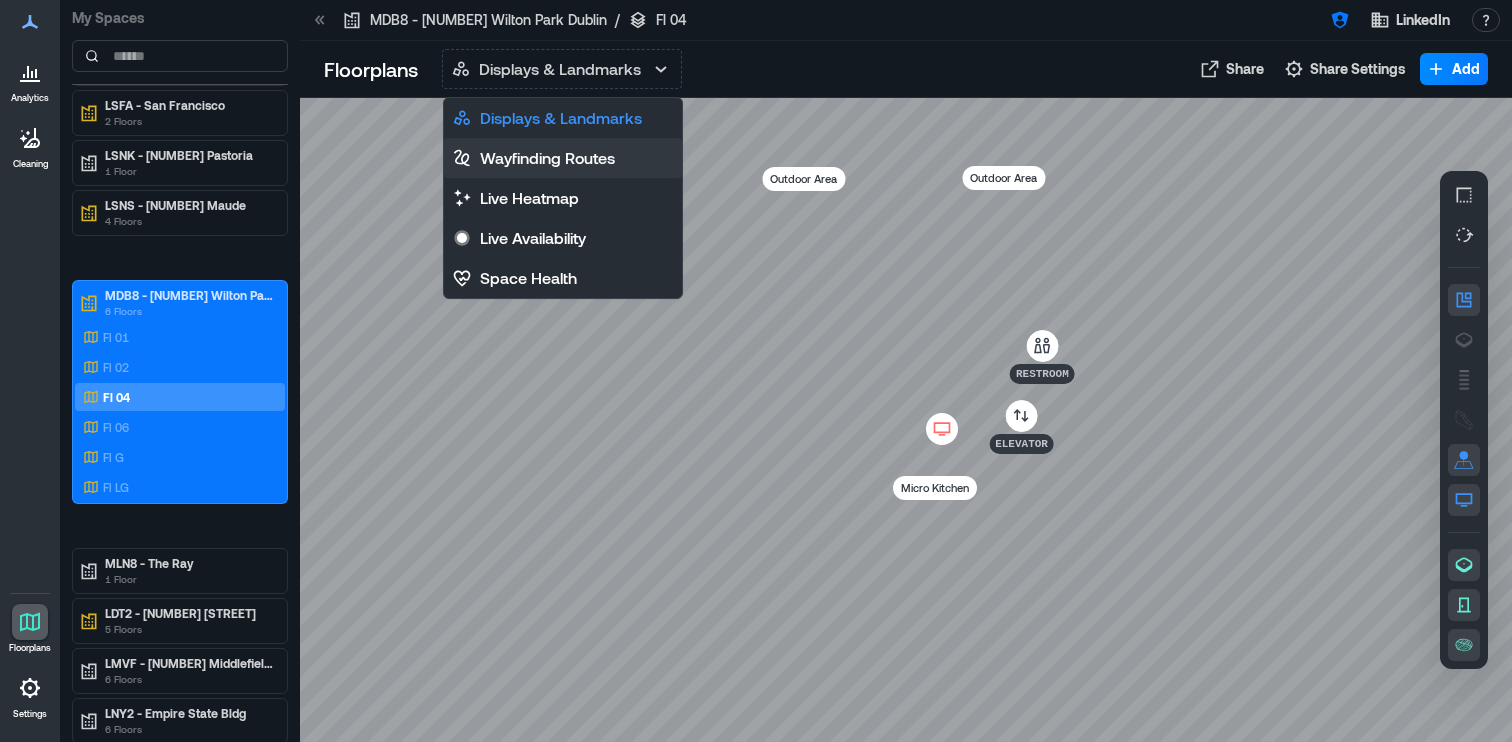 click on "Wayfinding Routes" at bounding box center [547, 158] 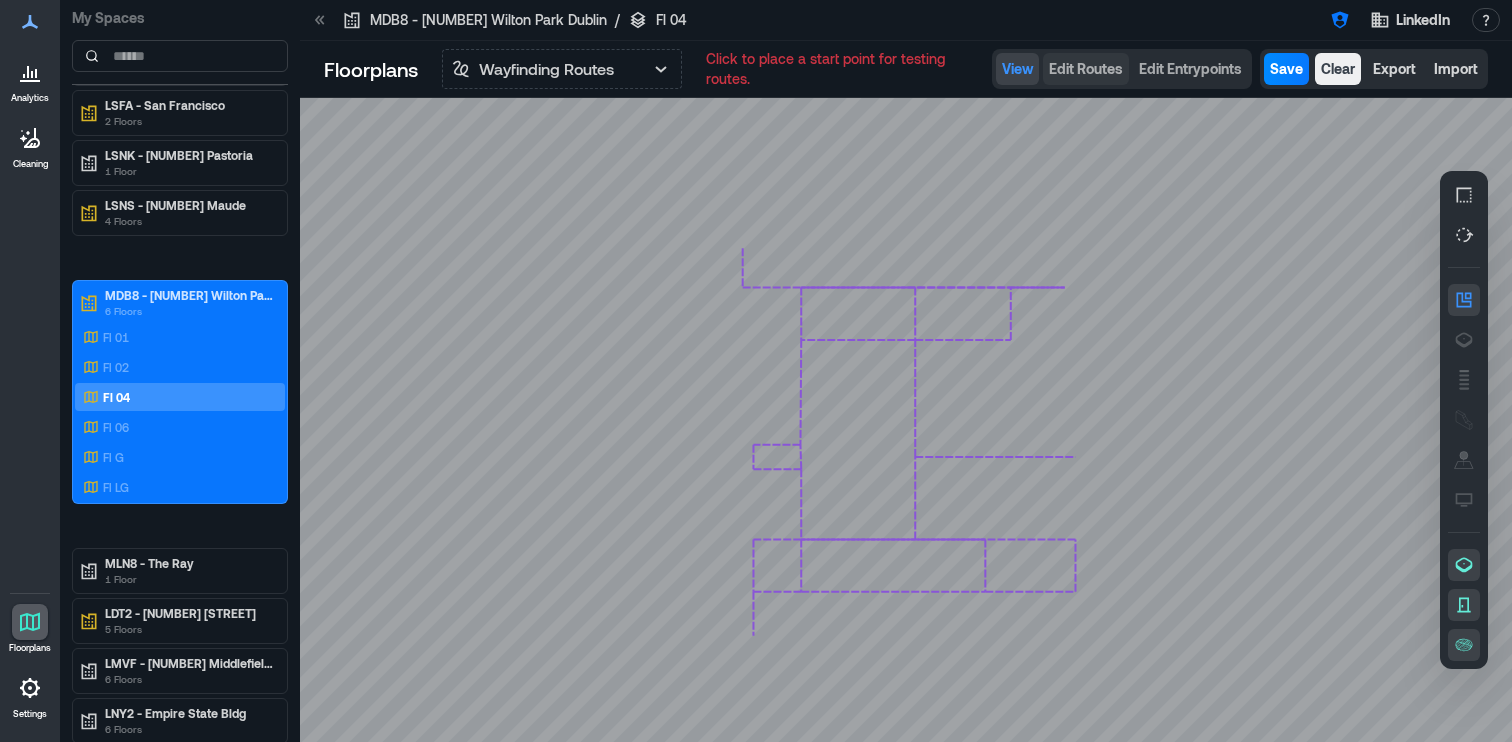 click on "Edit Routes" at bounding box center [1086, 69] 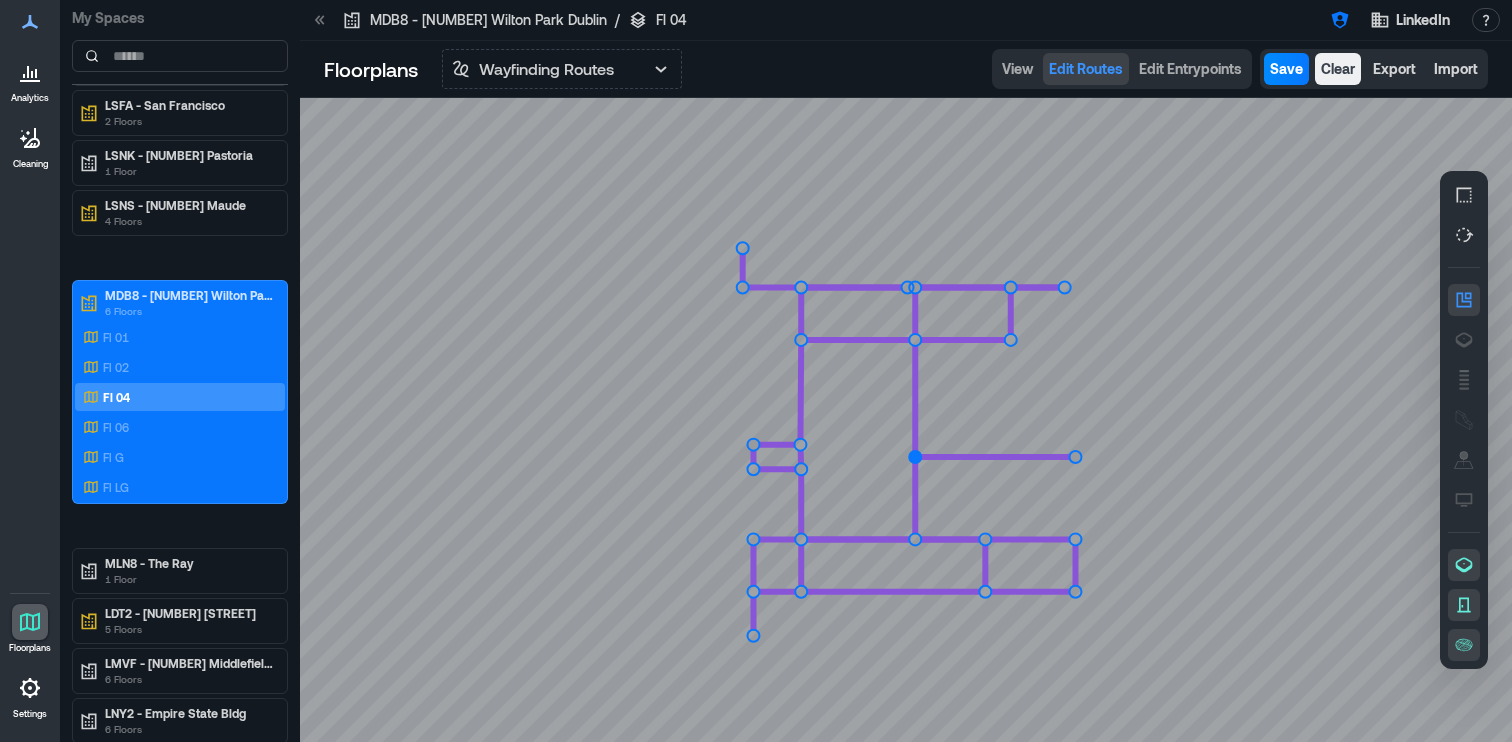 click 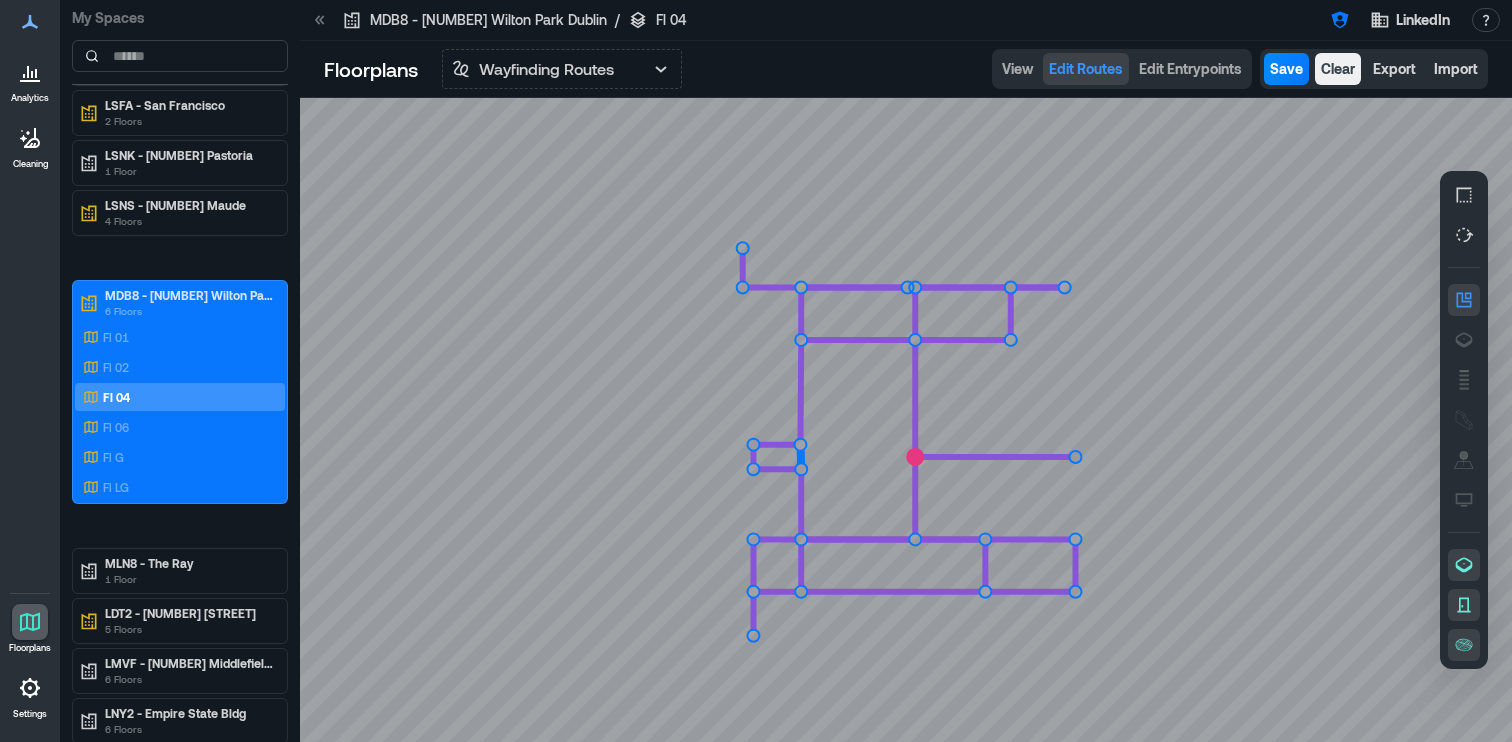 click 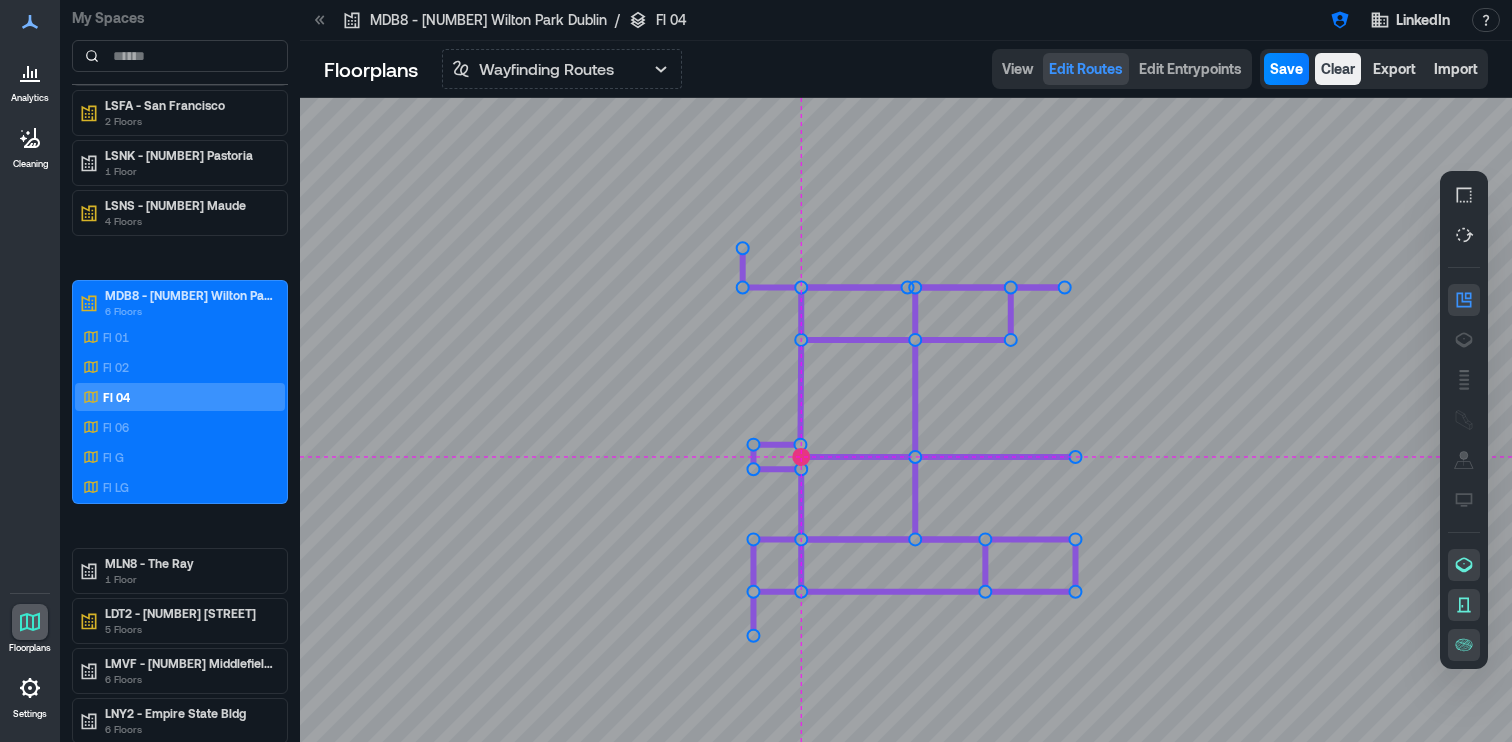 click 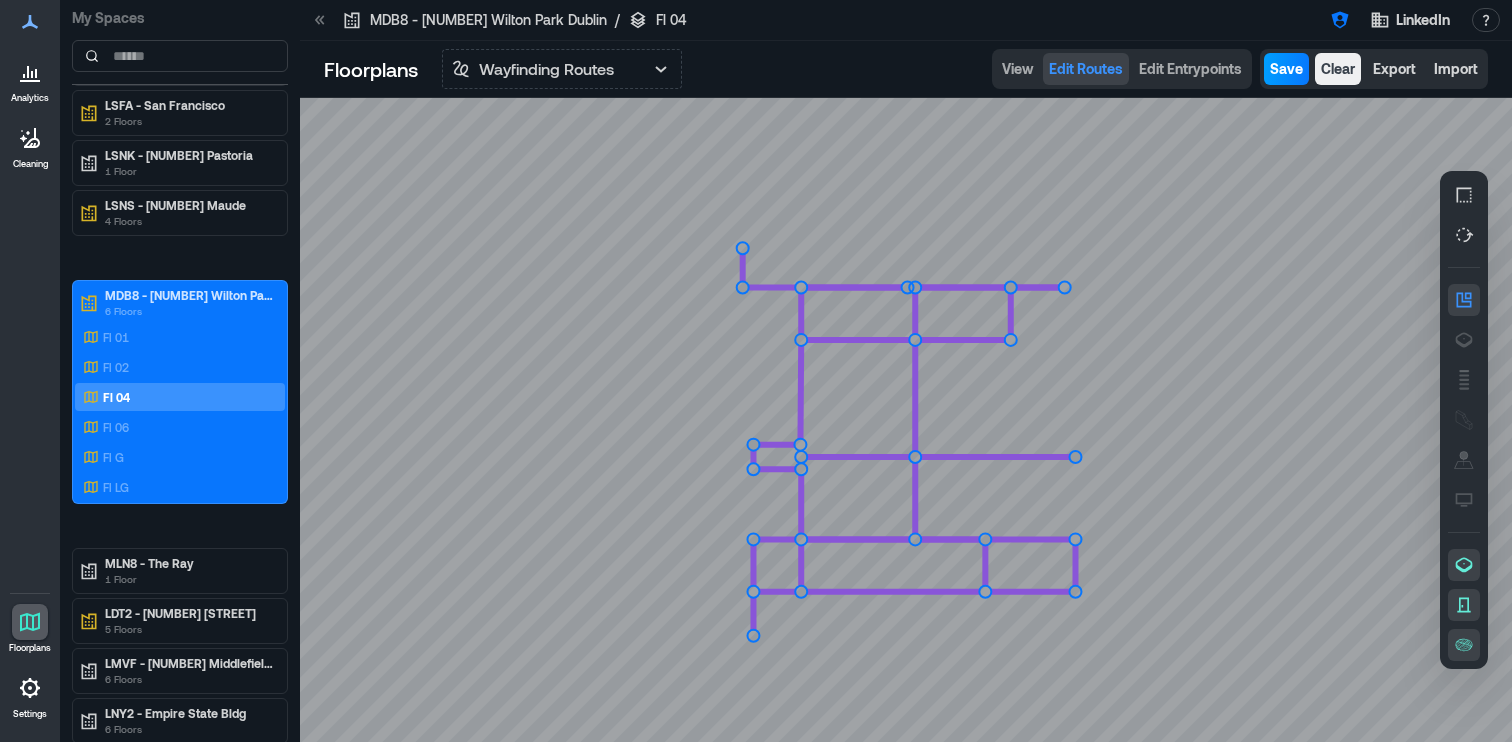 click on "Save" at bounding box center [1286, 69] 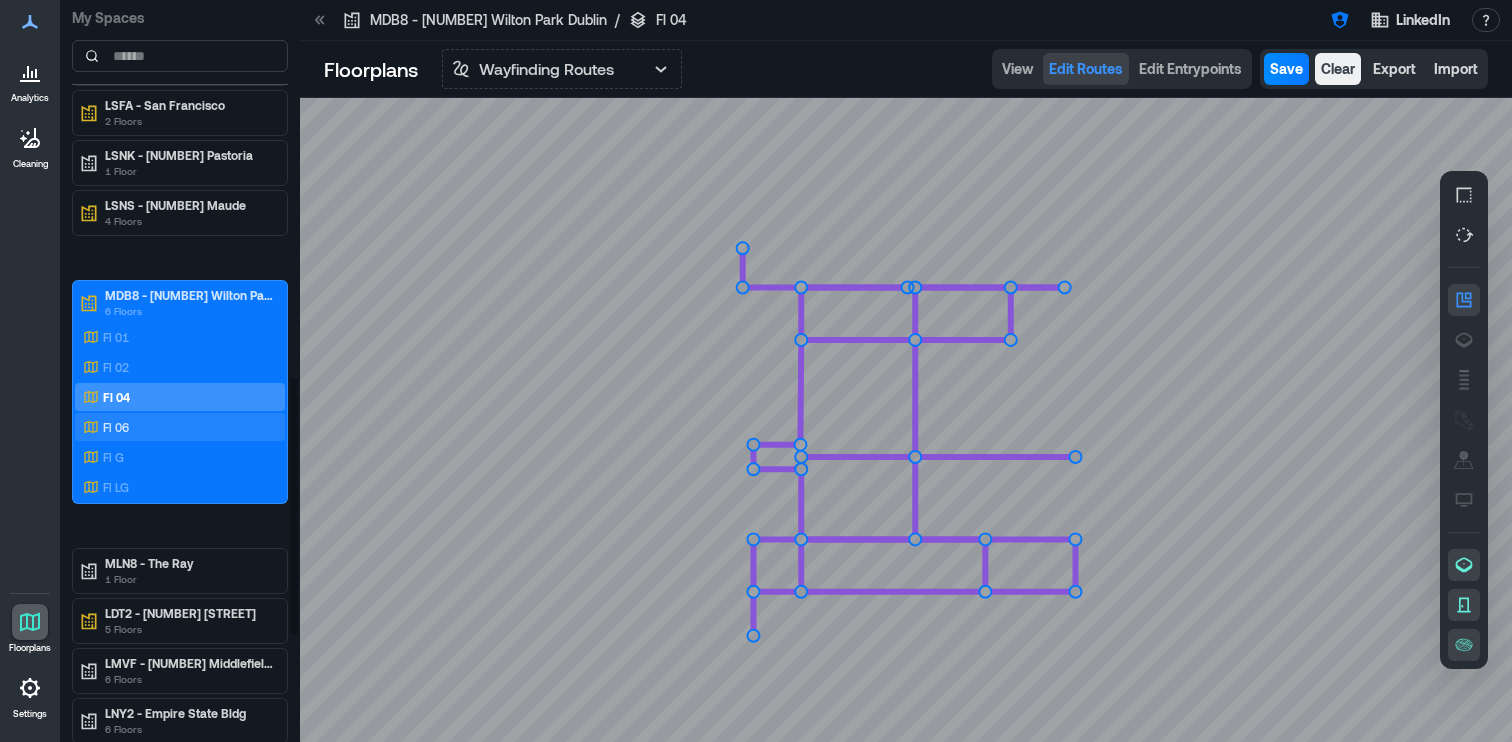 click on "Fl 06" at bounding box center (176, 427) 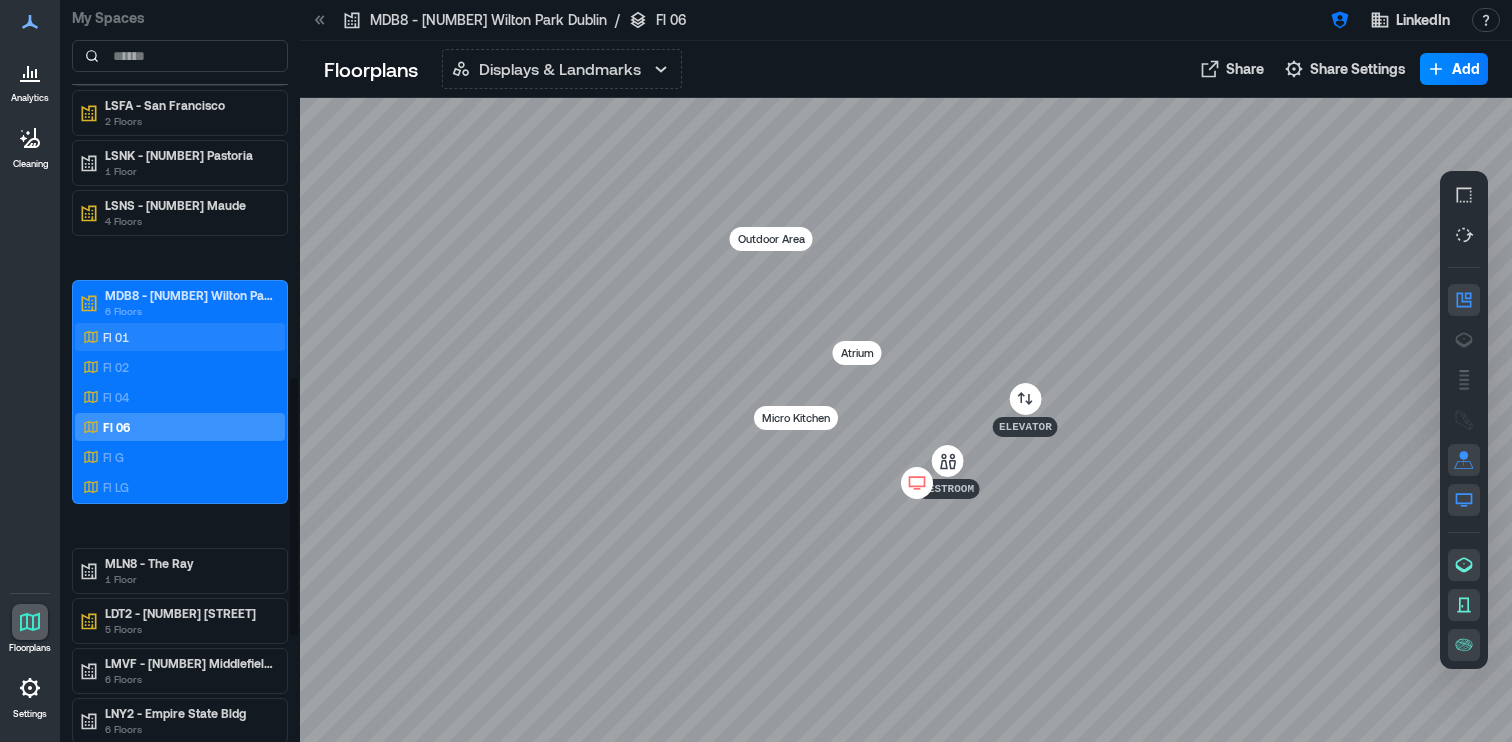 click on "Fl 01" at bounding box center (176, 337) 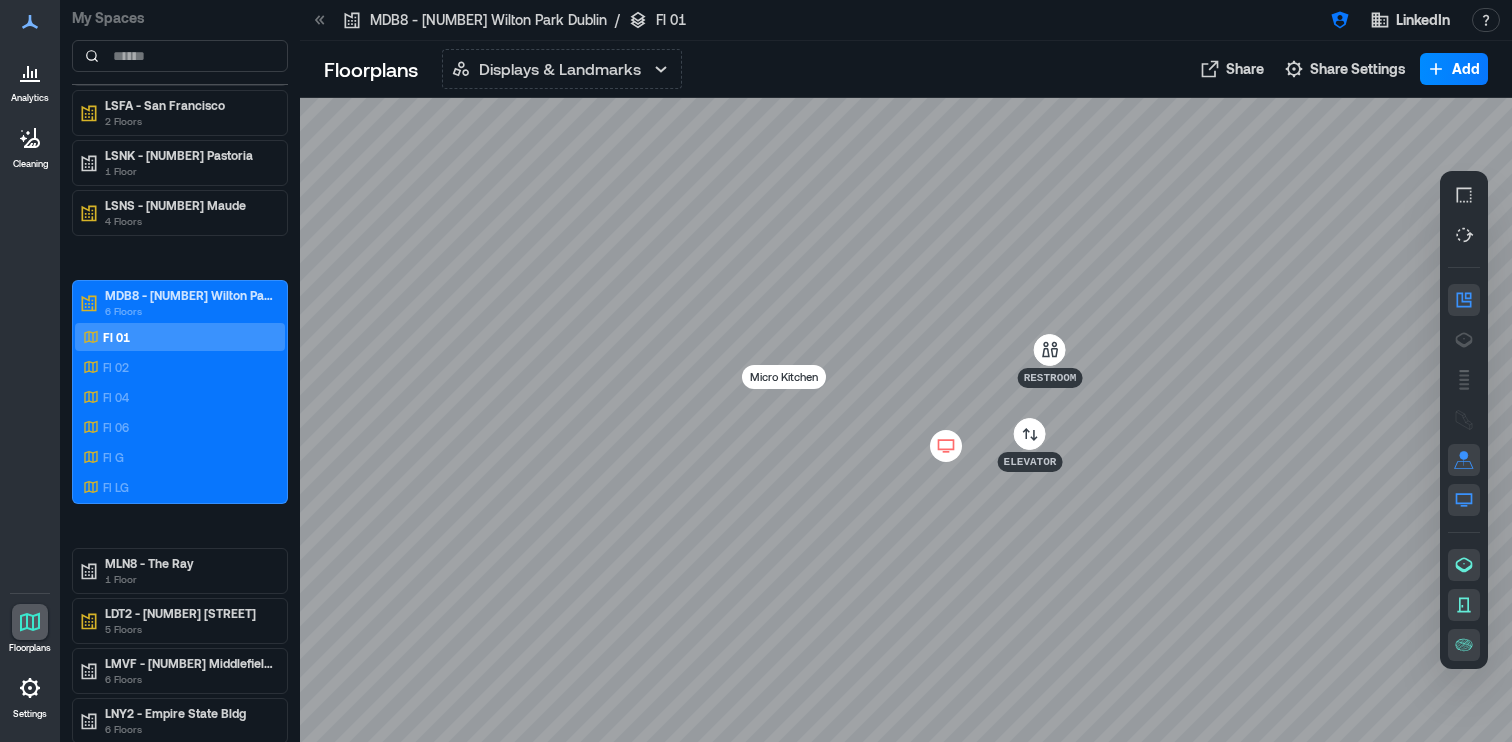 click 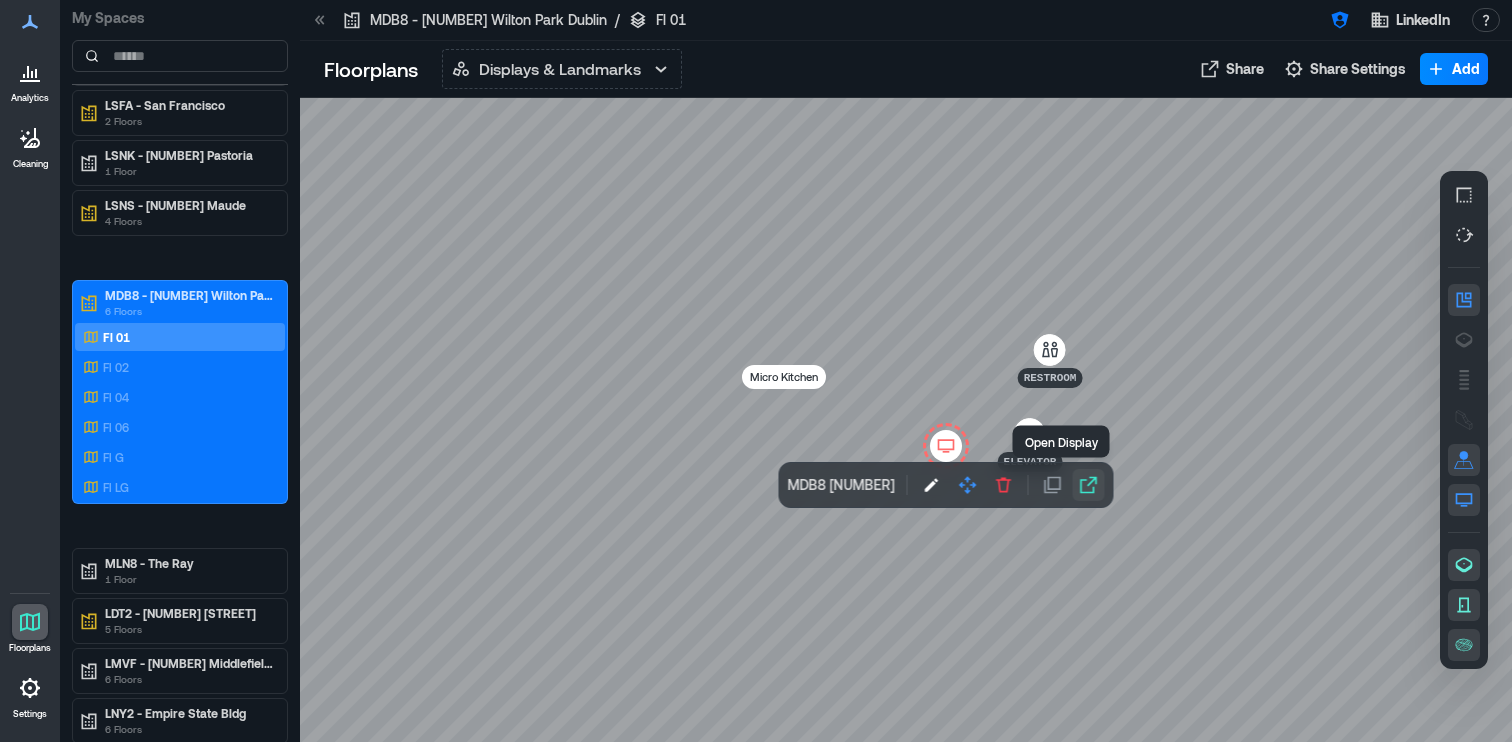 click 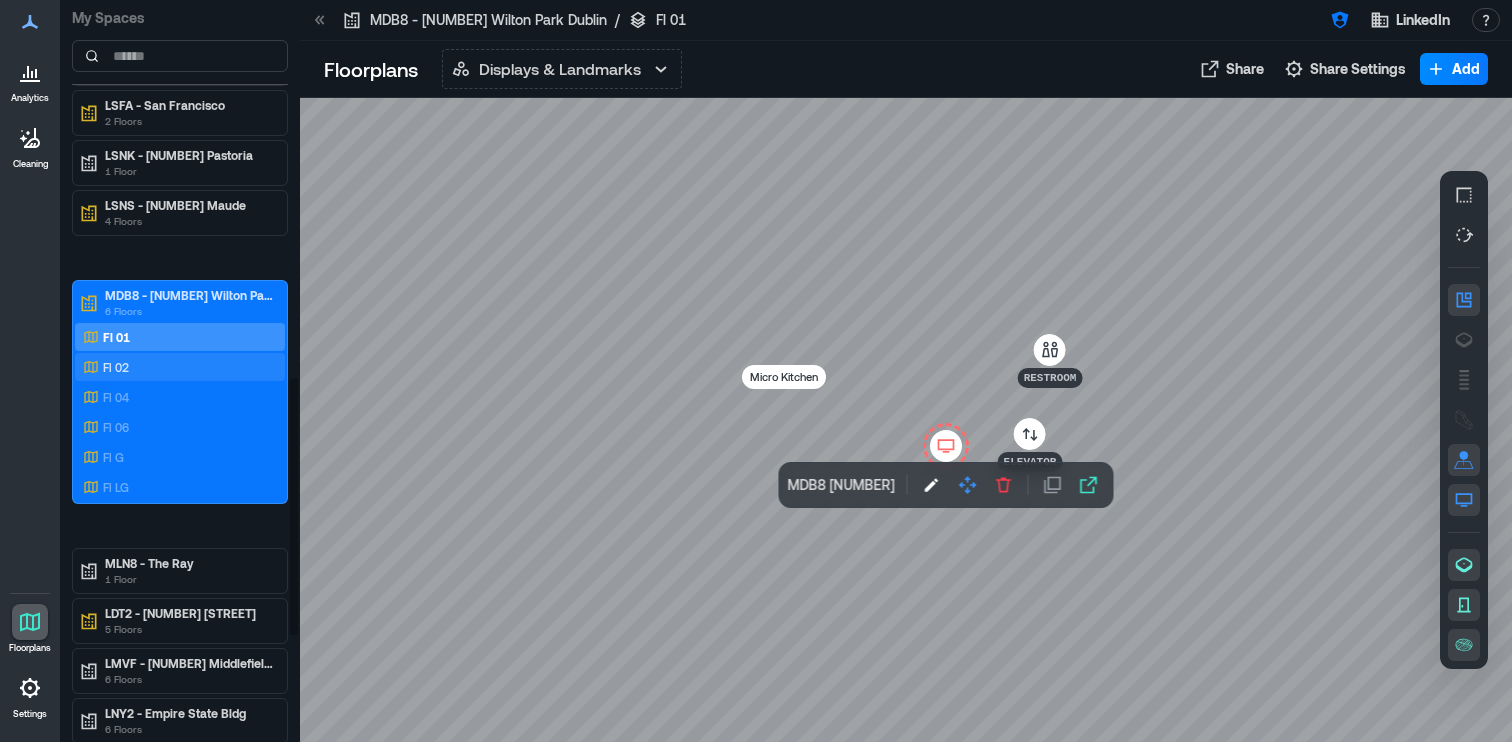 click on "Fl 02" at bounding box center [176, 367] 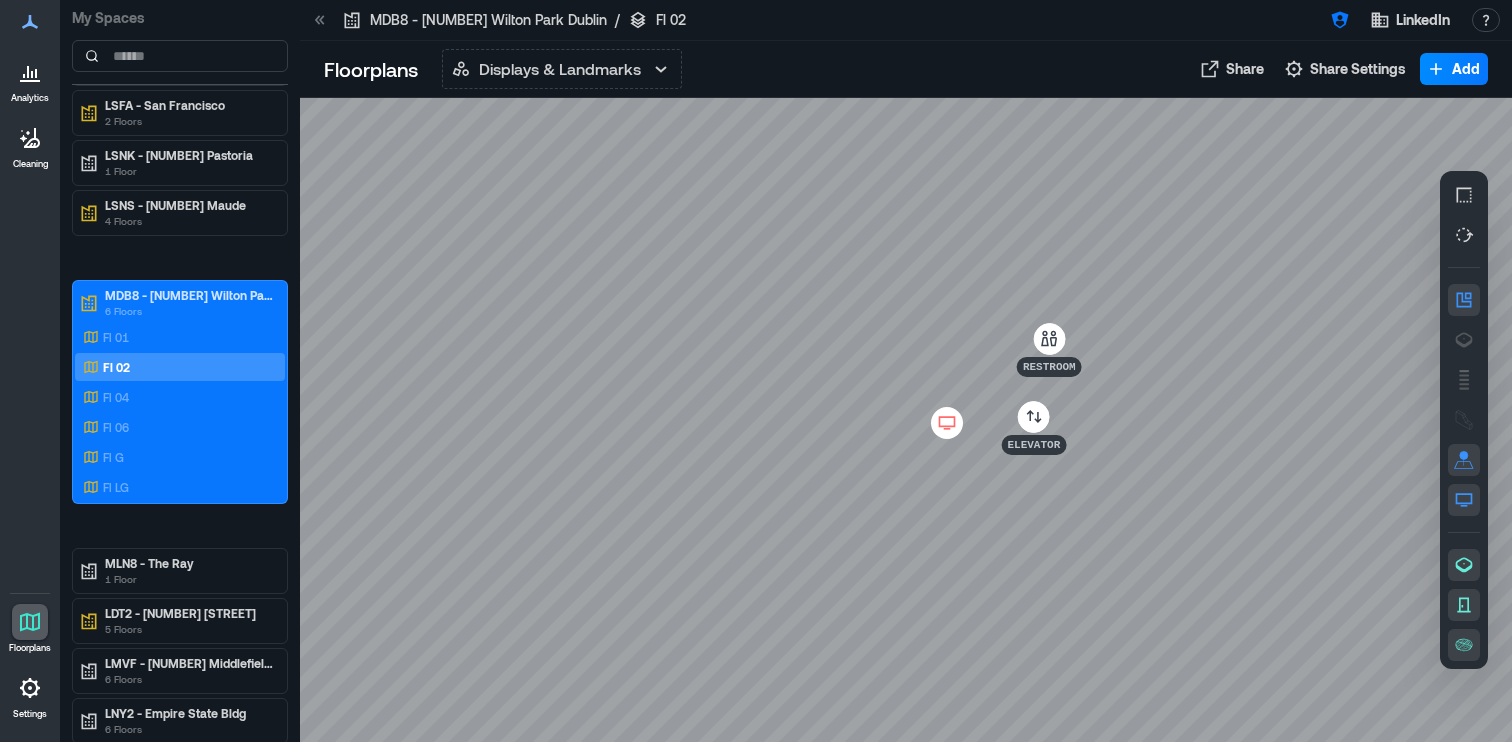 click 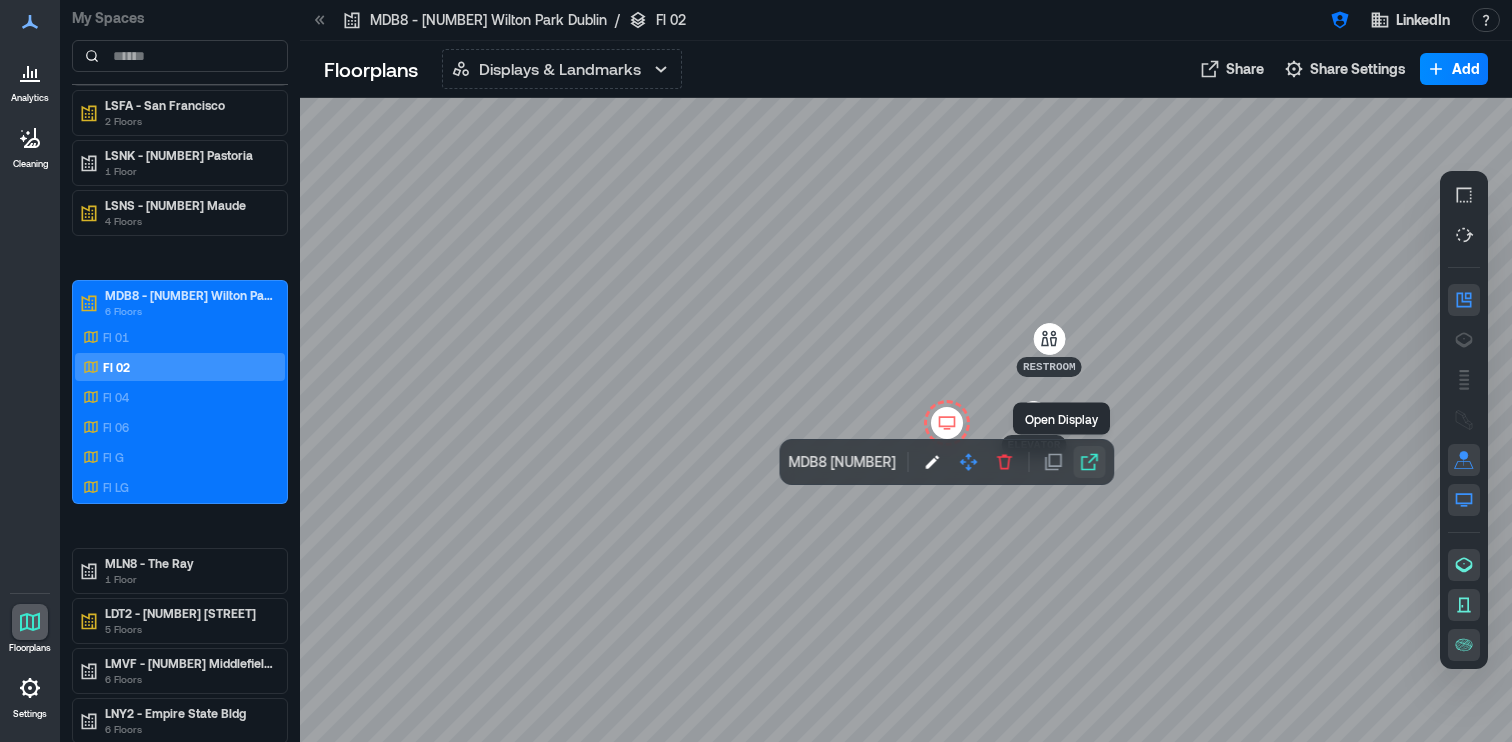 click at bounding box center (1089, 462) 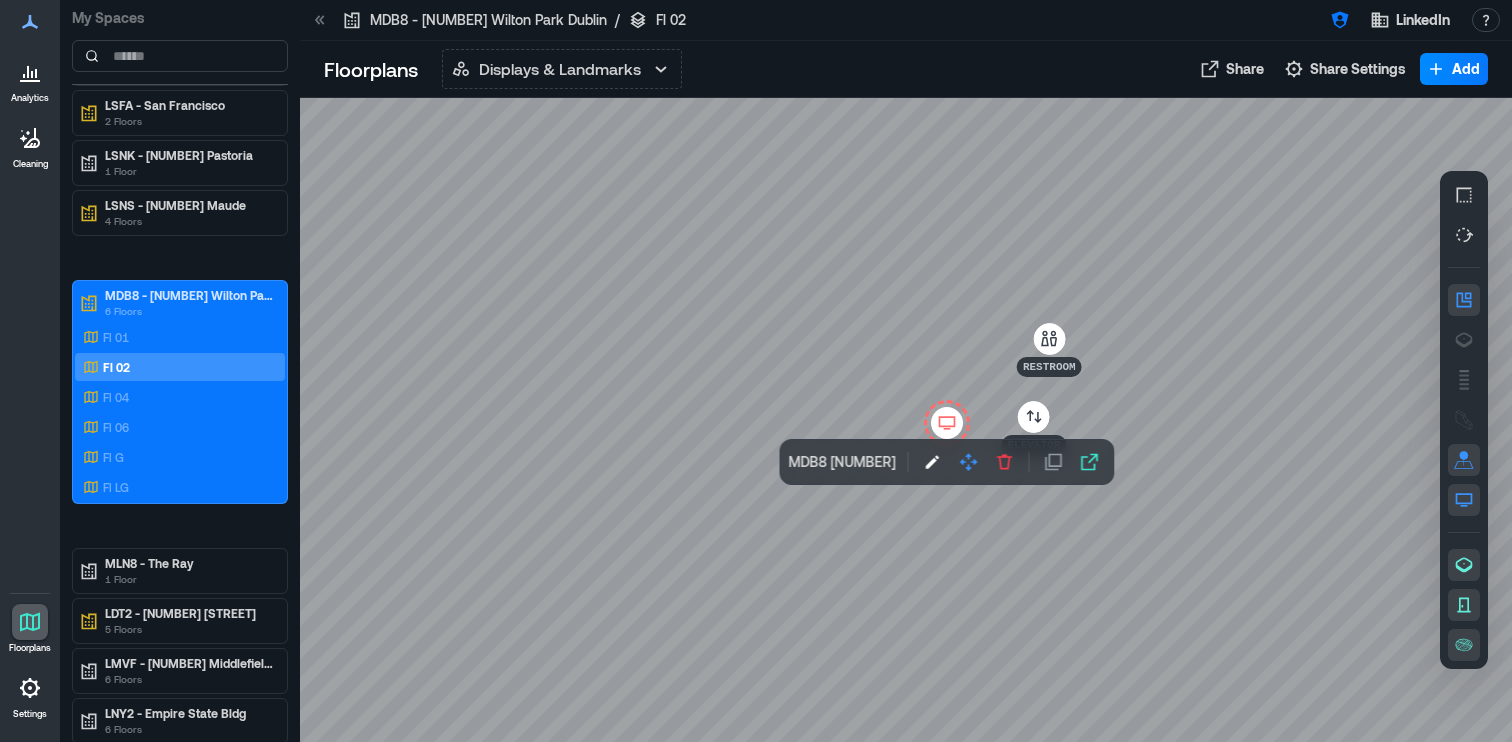 click at bounding box center [906, 420] 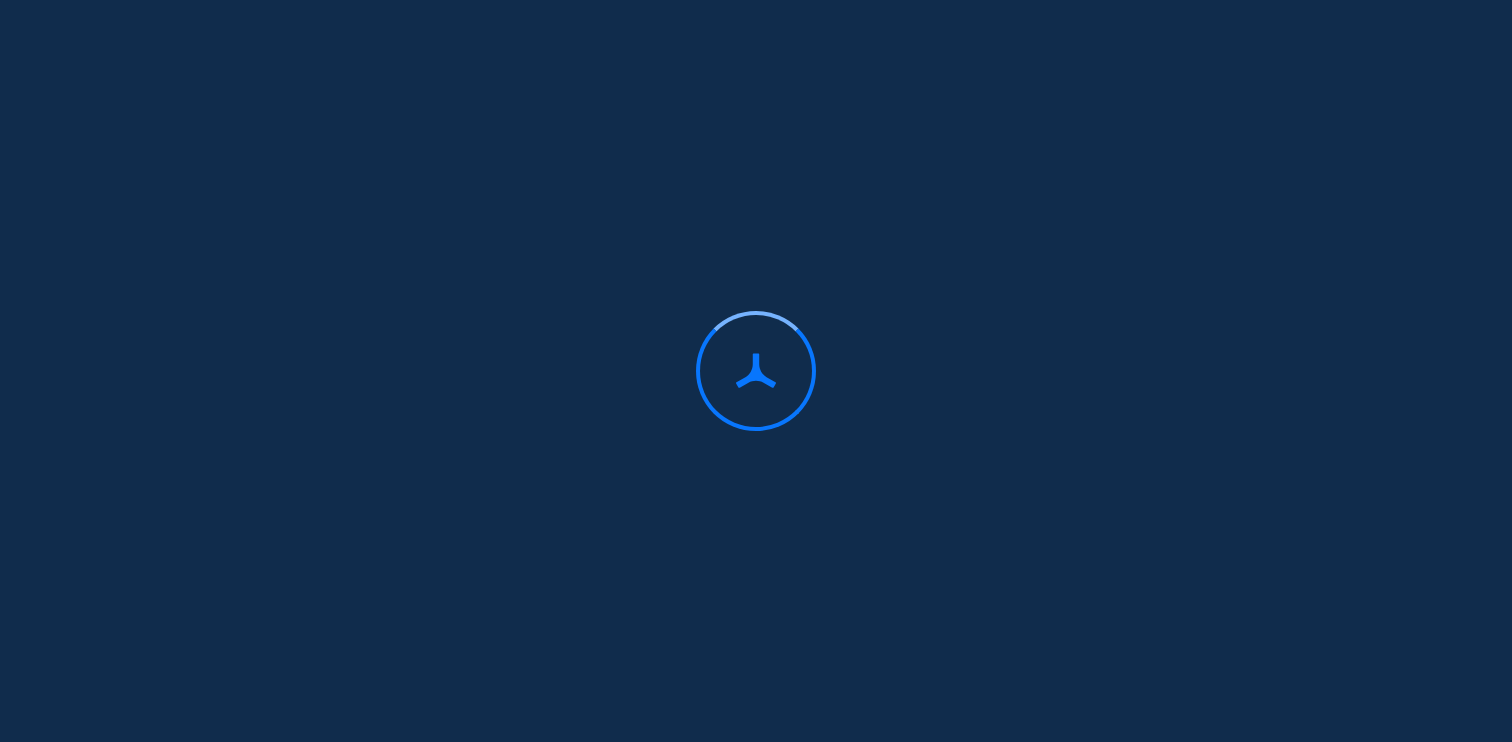scroll, scrollTop: 0, scrollLeft: 0, axis: both 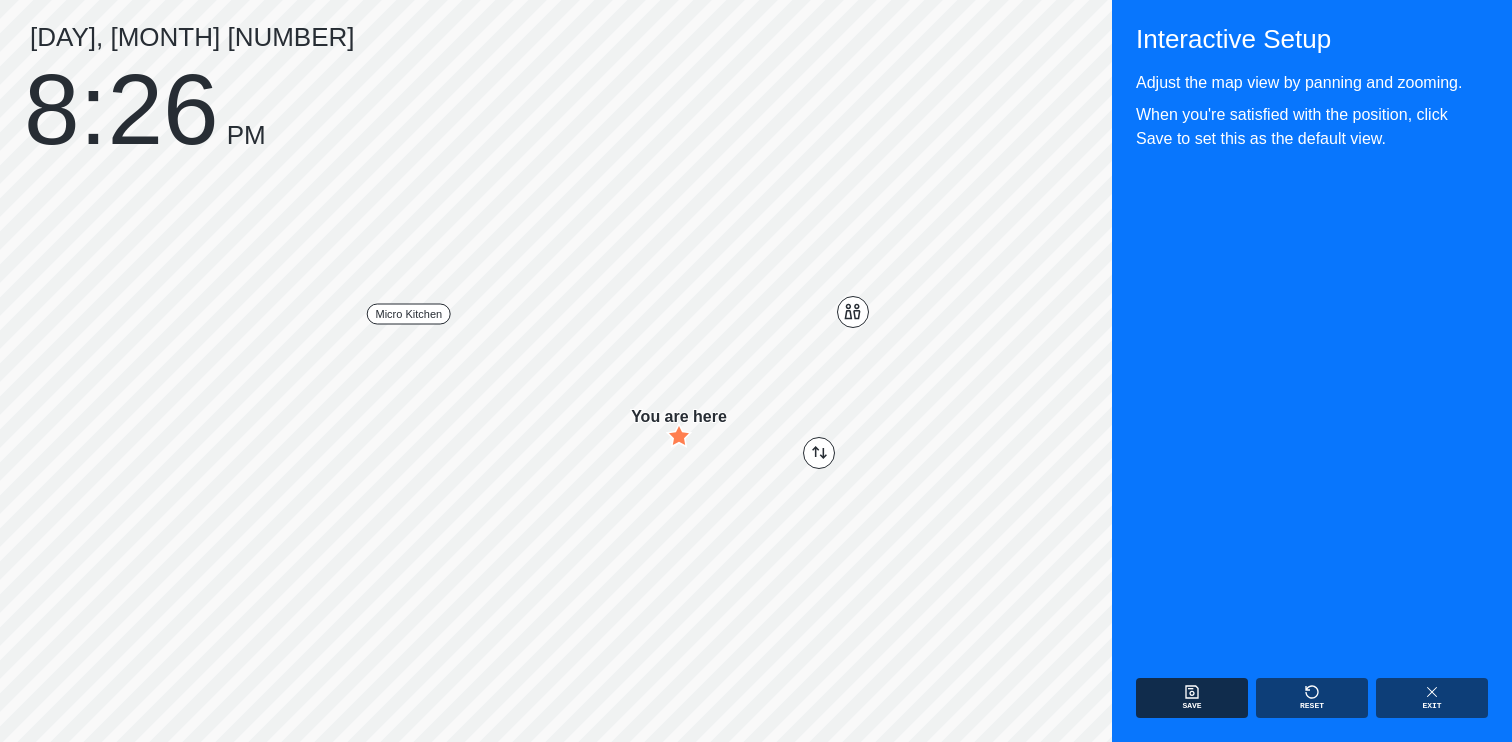 click 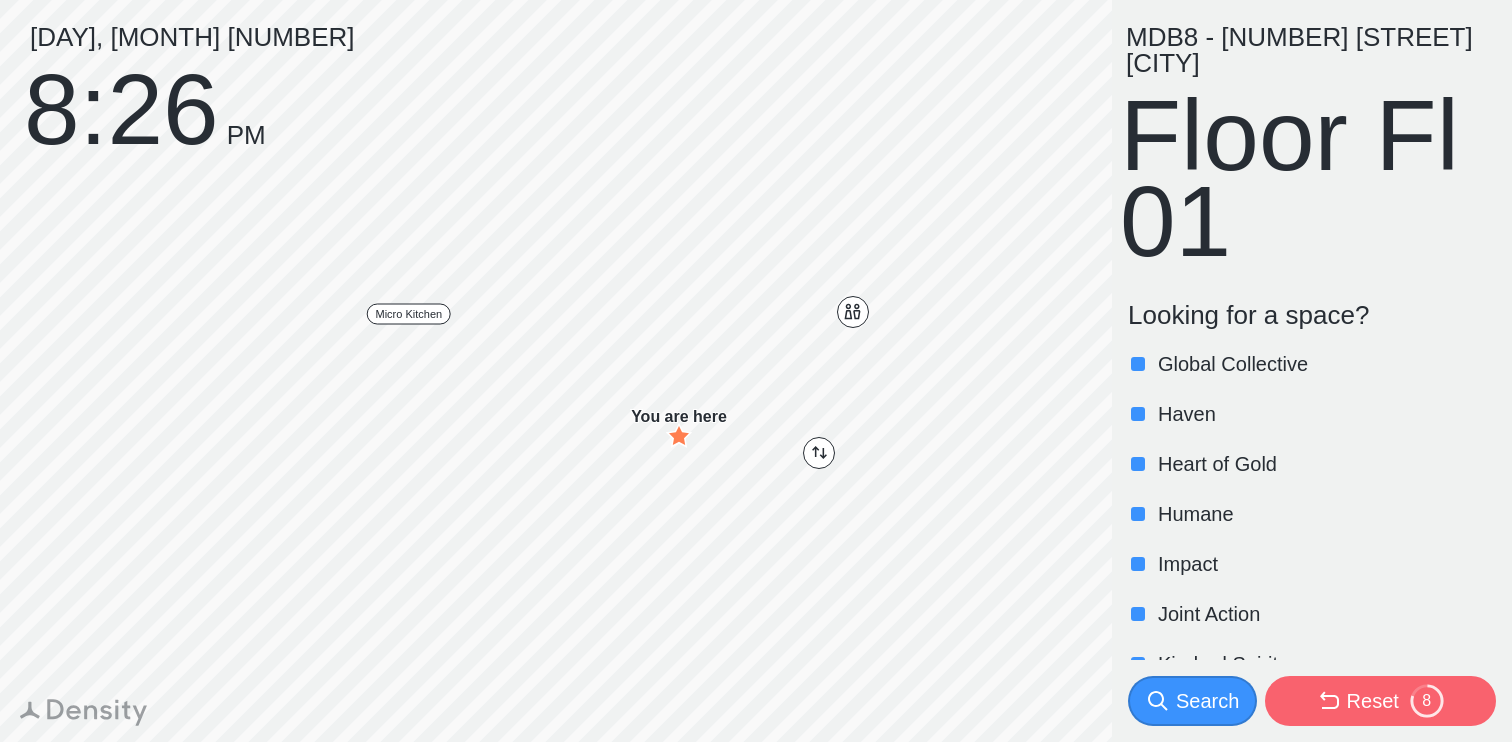 scroll, scrollTop: 453, scrollLeft: 0, axis: vertical 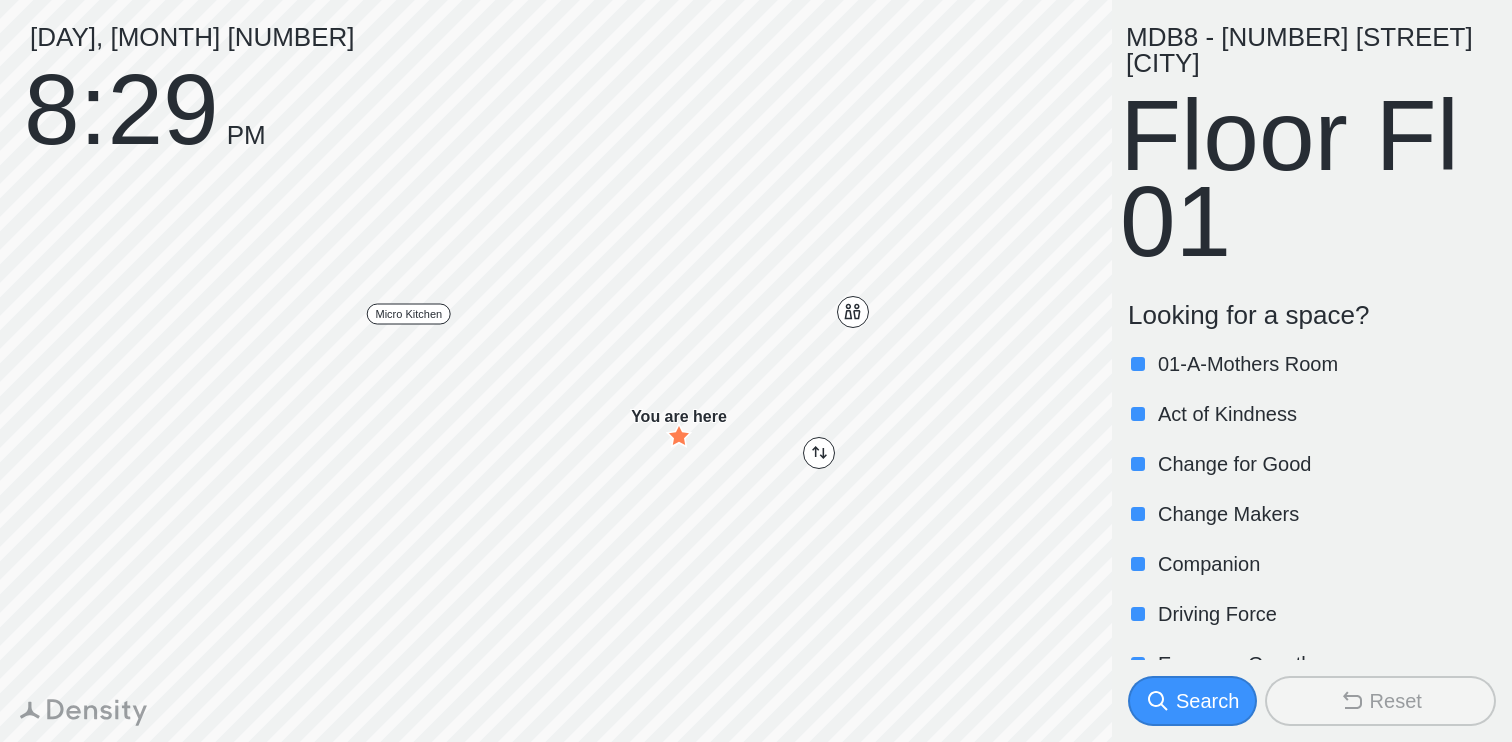 click on "01-A-Mothers Room" at bounding box center [1325, 364] 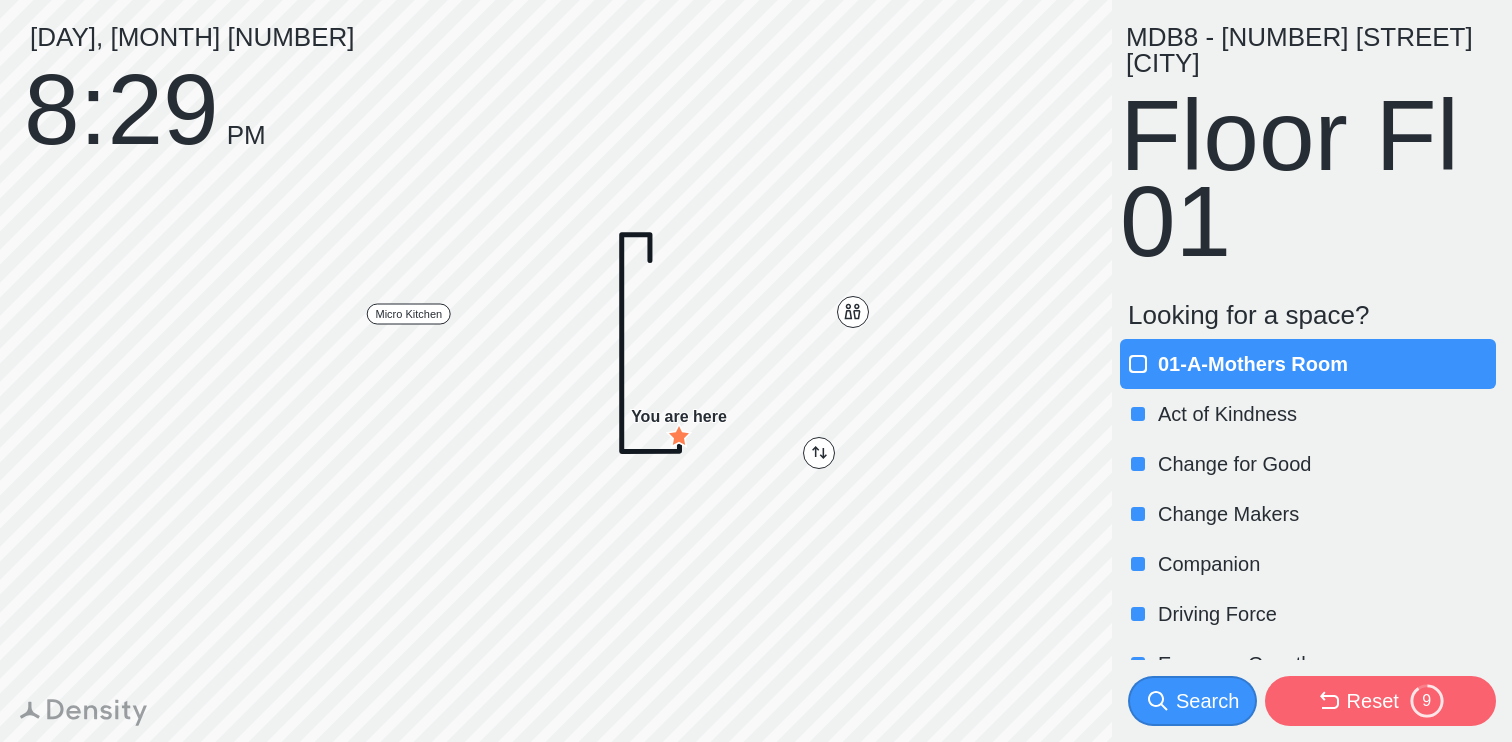 click on "01-A-Mothers Room" at bounding box center [1325, 364] 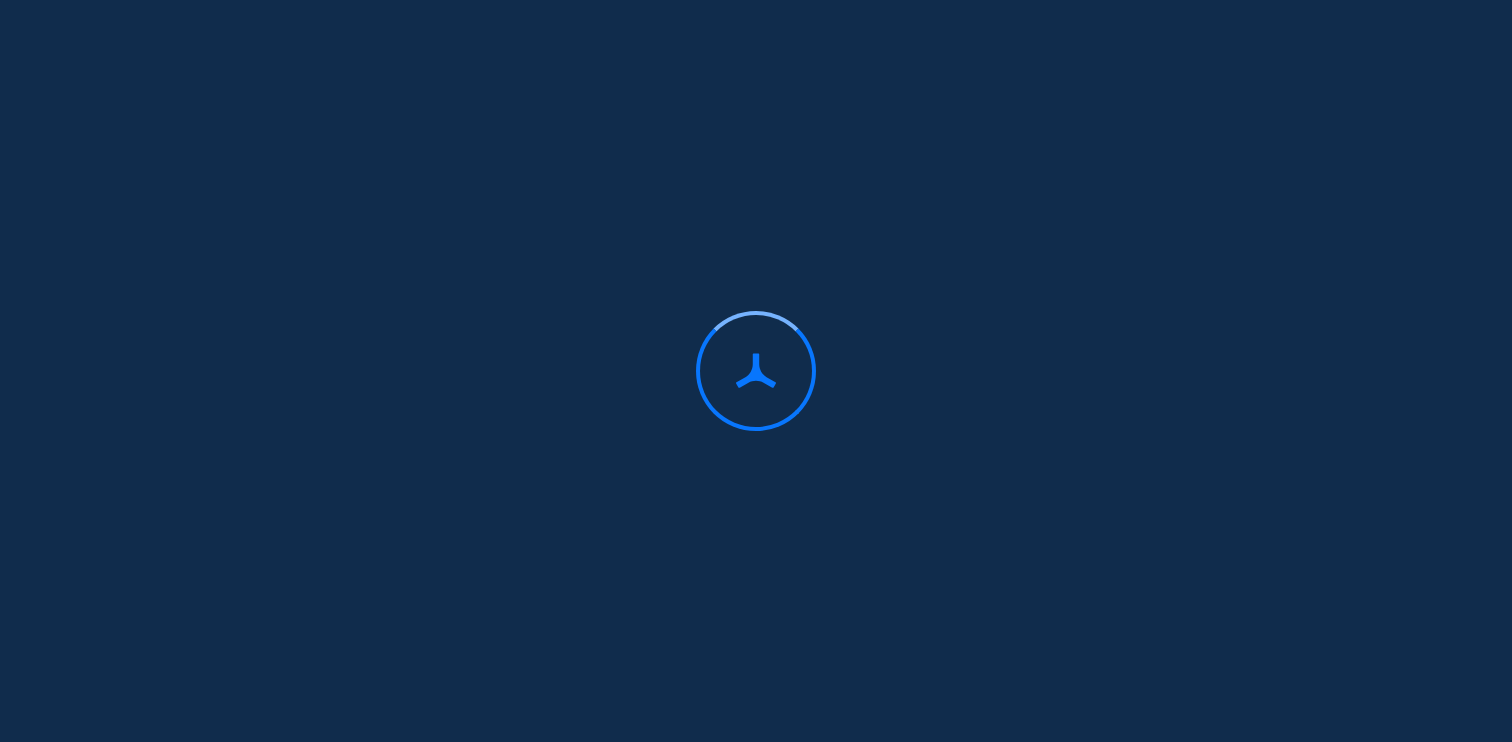 scroll, scrollTop: 0, scrollLeft: 0, axis: both 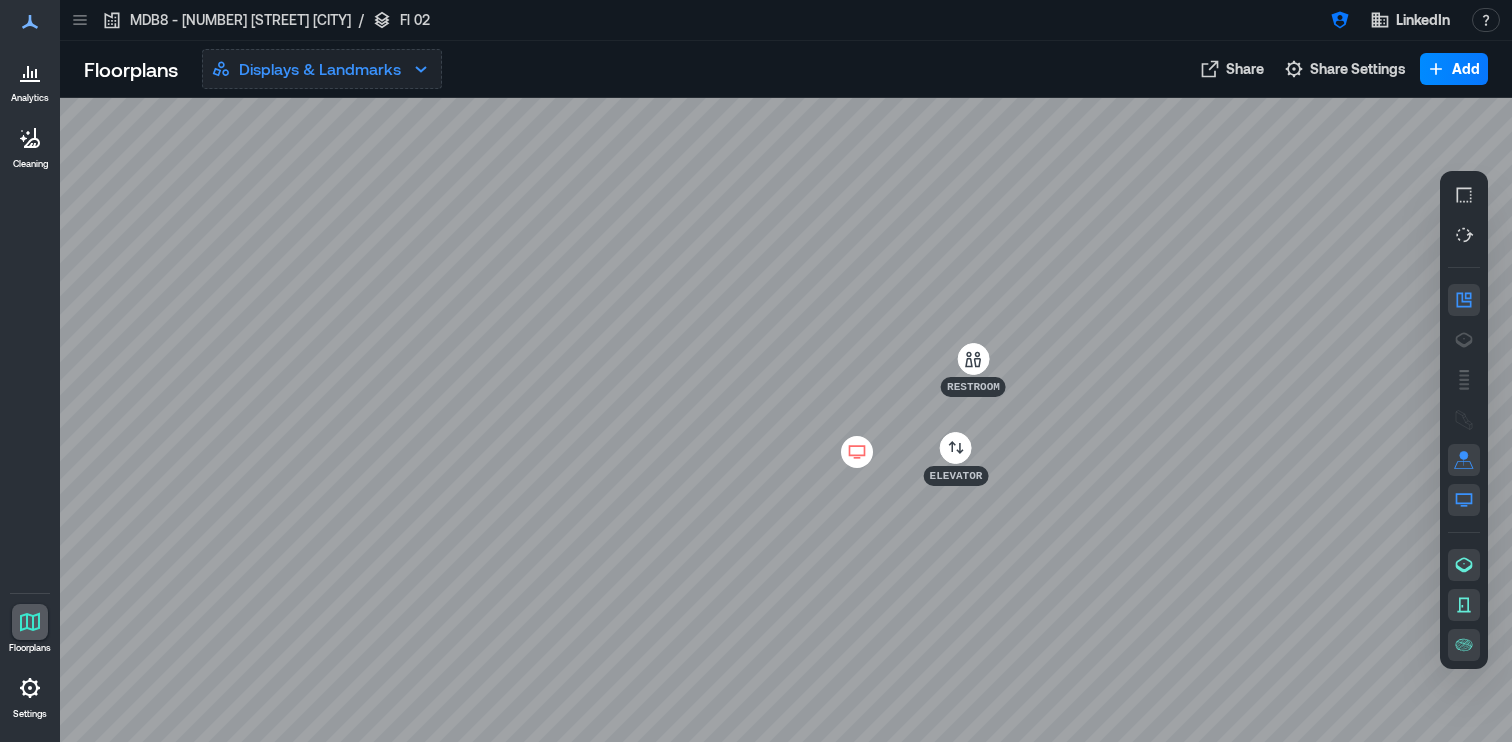 click on "Displays & Landmarks" at bounding box center (320, 69) 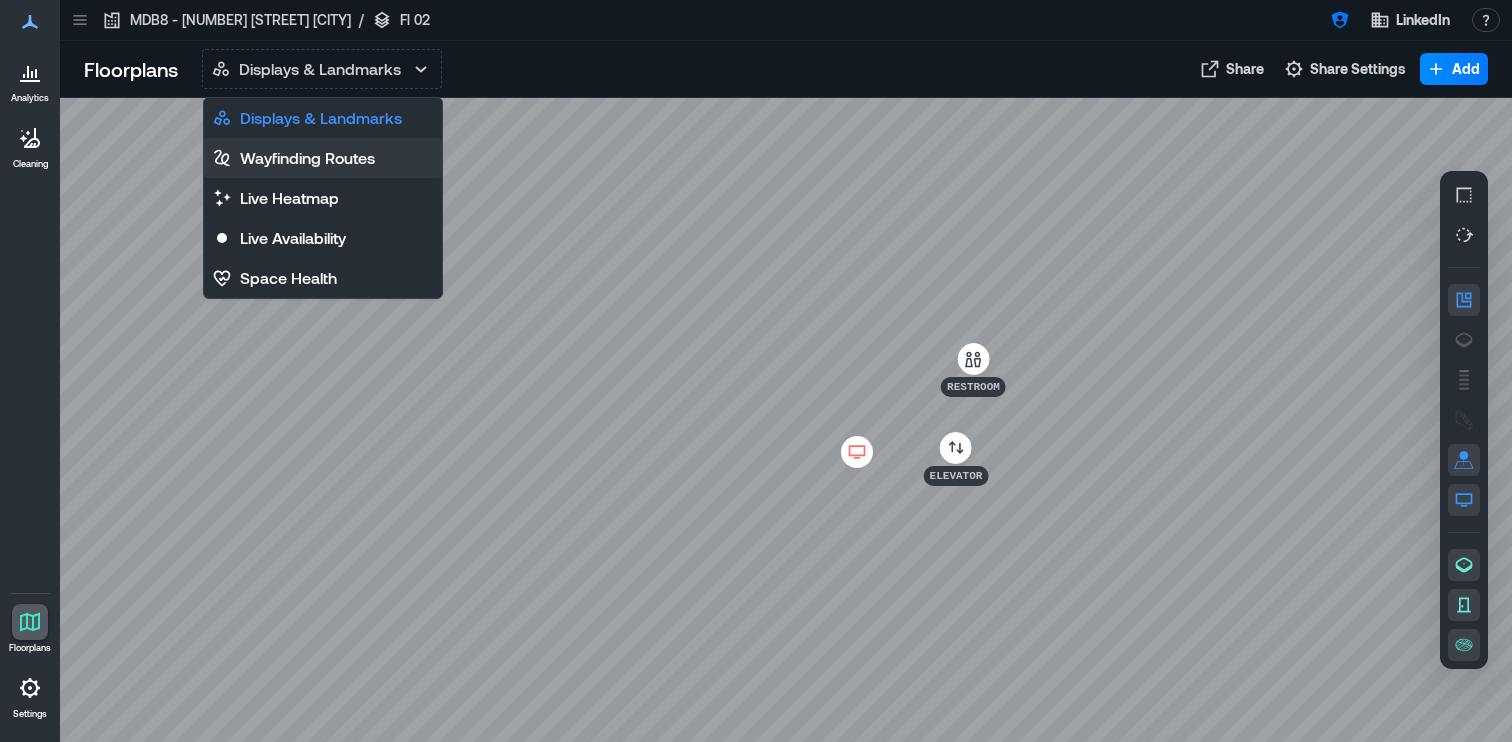 click on "Wayfinding Routes" at bounding box center [307, 158] 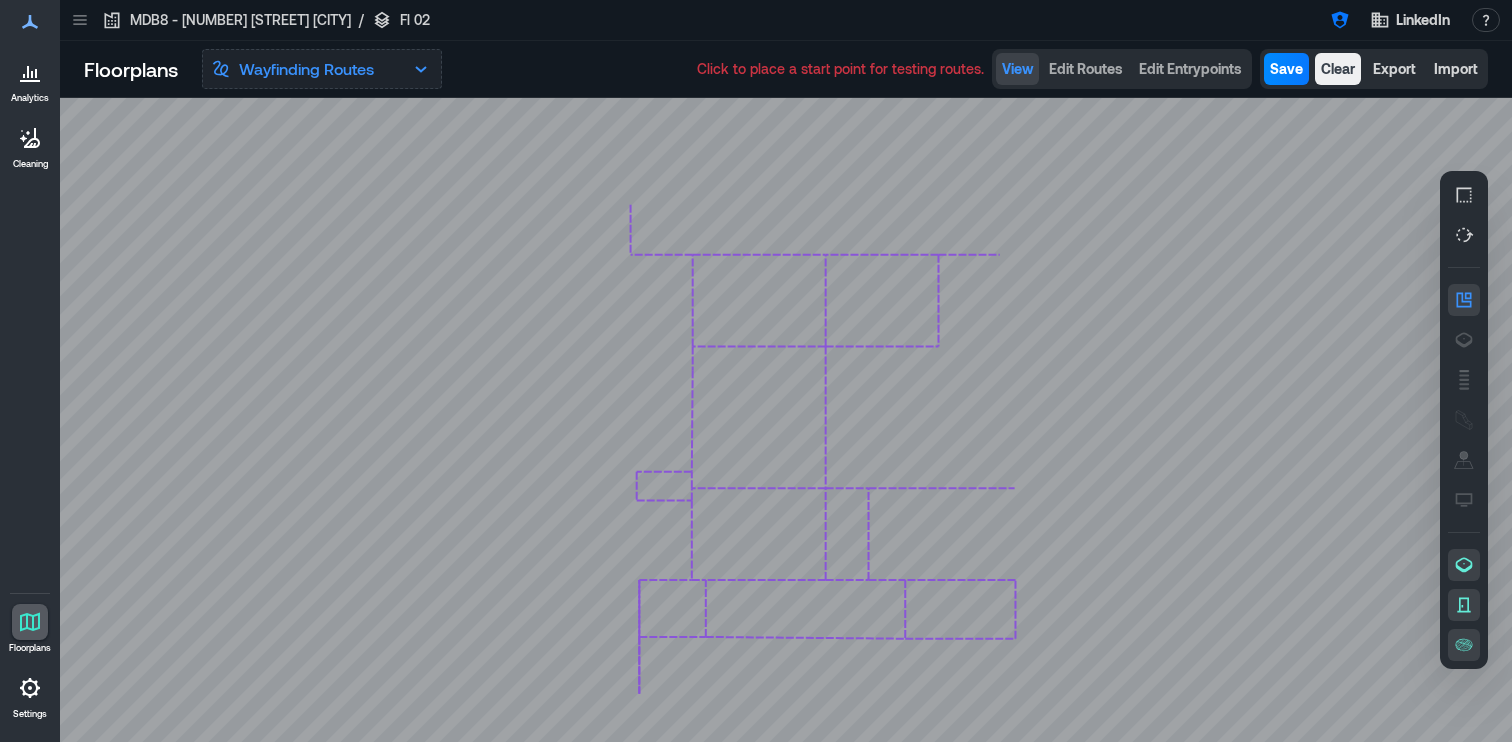click on "Wayfinding Routes" at bounding box center (306, 69) 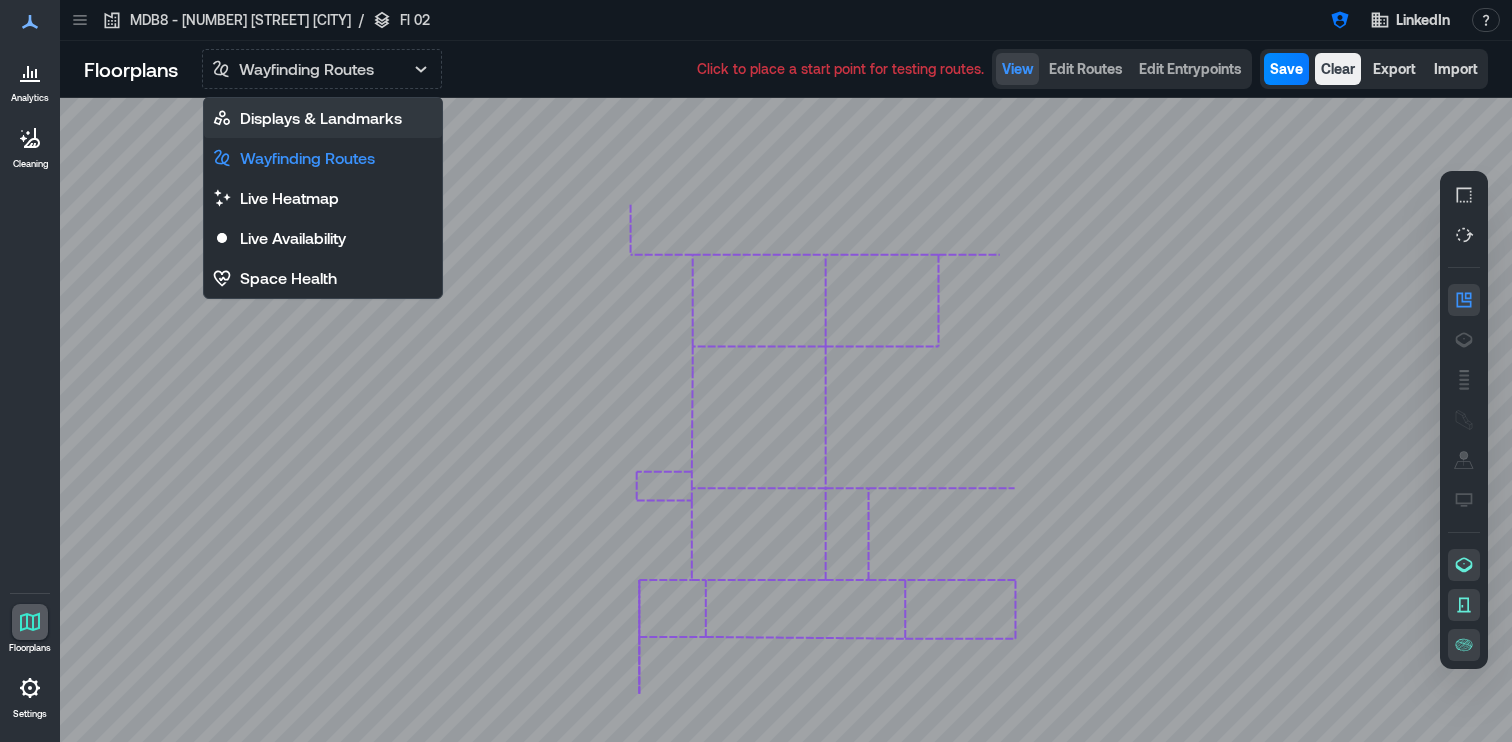 click on "Displays & Landmarks" at bounding box center [321, 118] 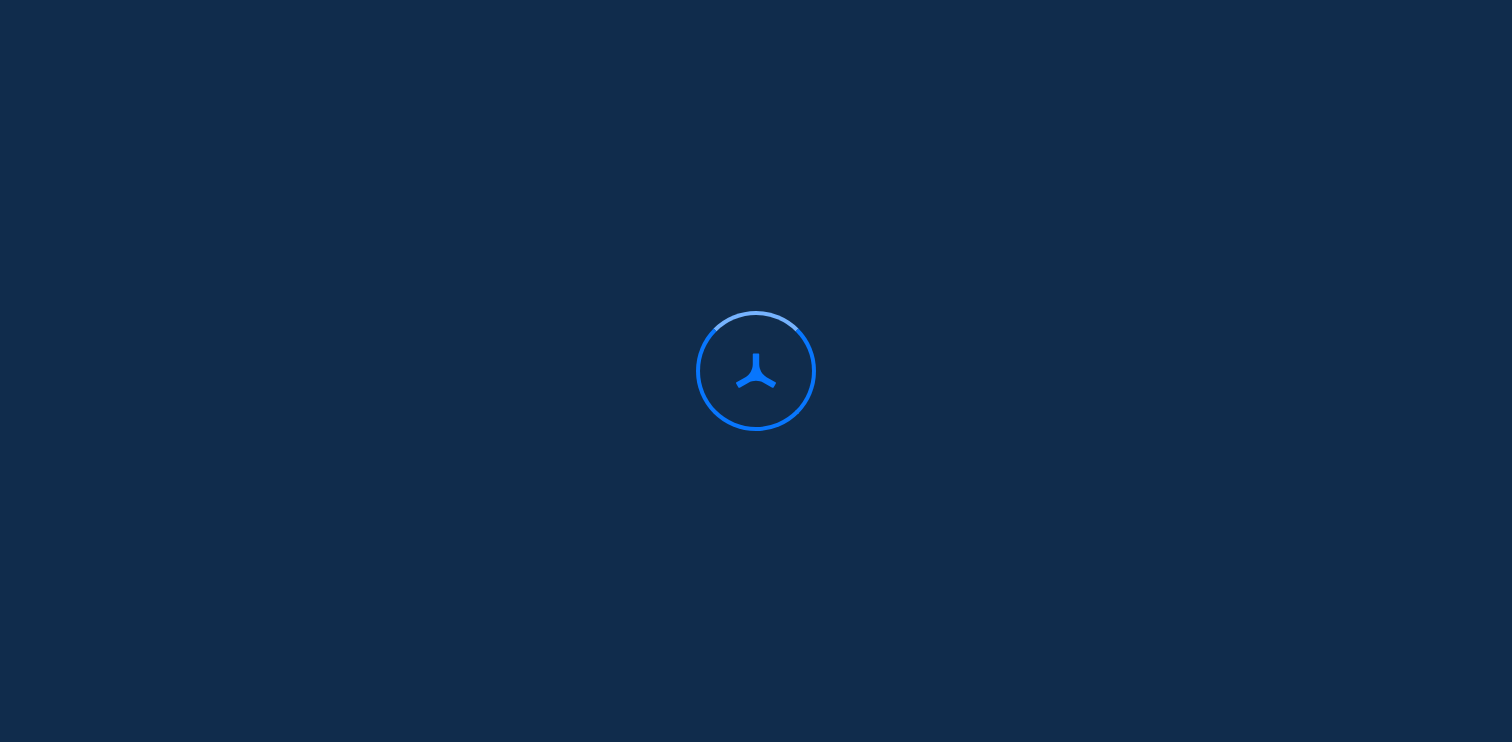 scroll, scrollTop: 0, scrollLeft: 0, axis: both 